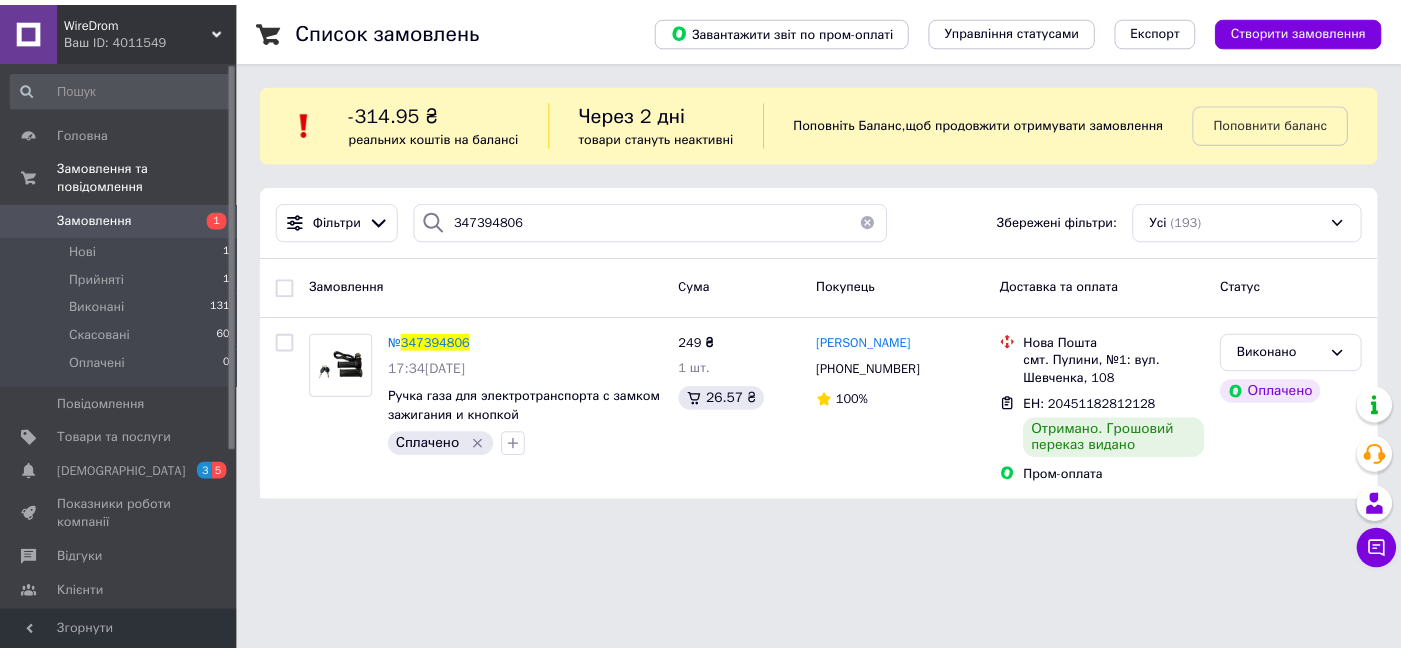 scroll, scrollTop: 0, scrollLeft: 0, axis: both 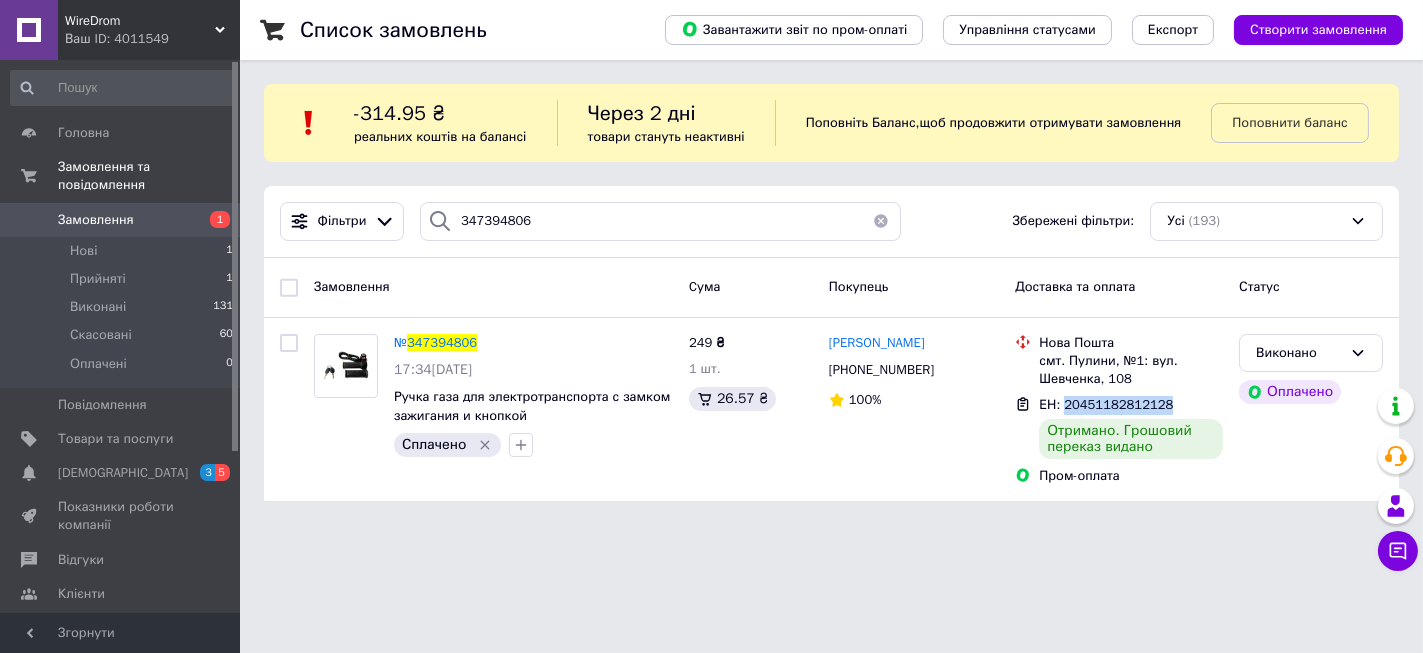 click on "347394806" at bounding box center [442, 342] 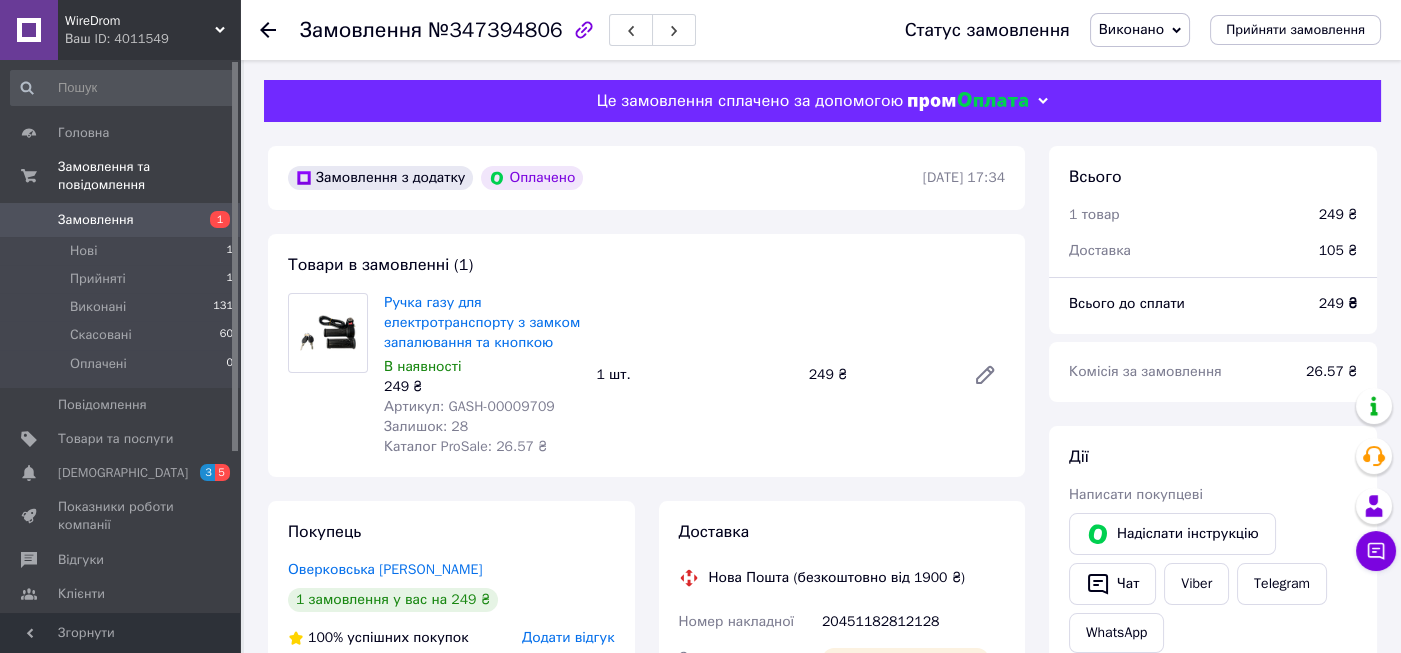 scroll, scrollTop: 118, scrollLeft: 0, axis: vertical 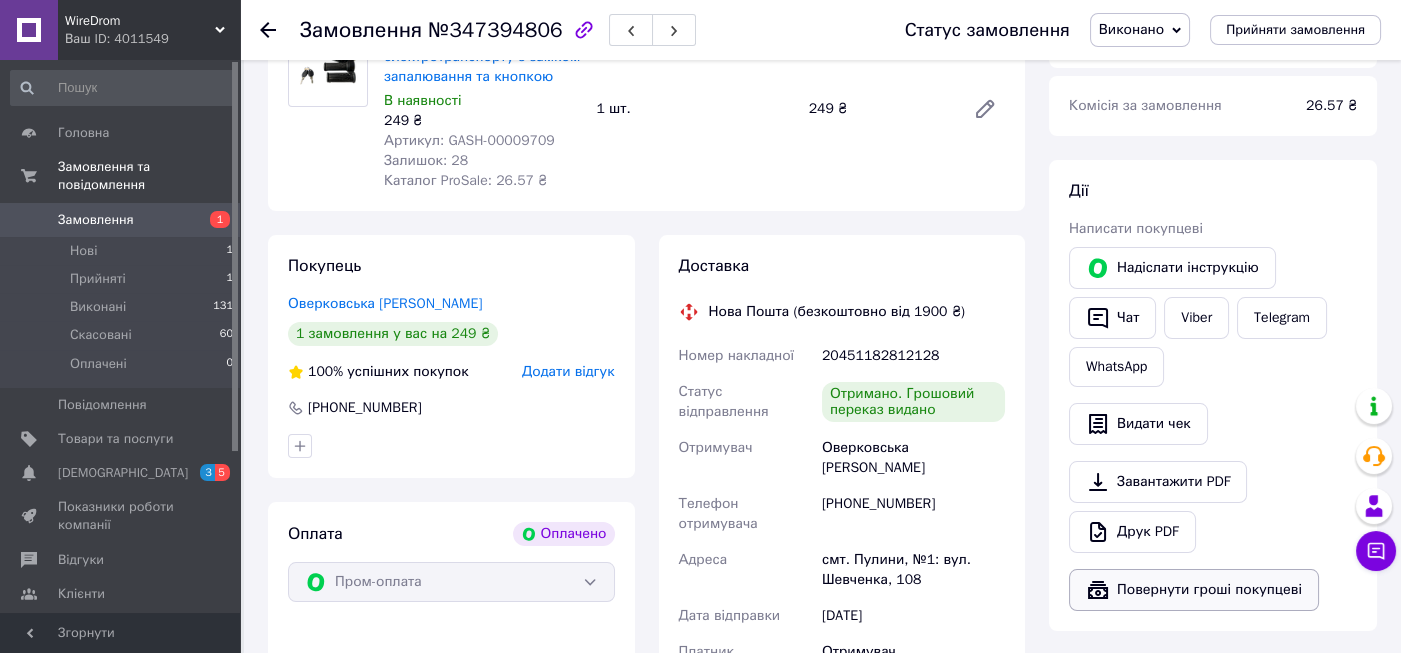 click on "Повернути гроші покупцеві" at bounding box center [1194, 590] 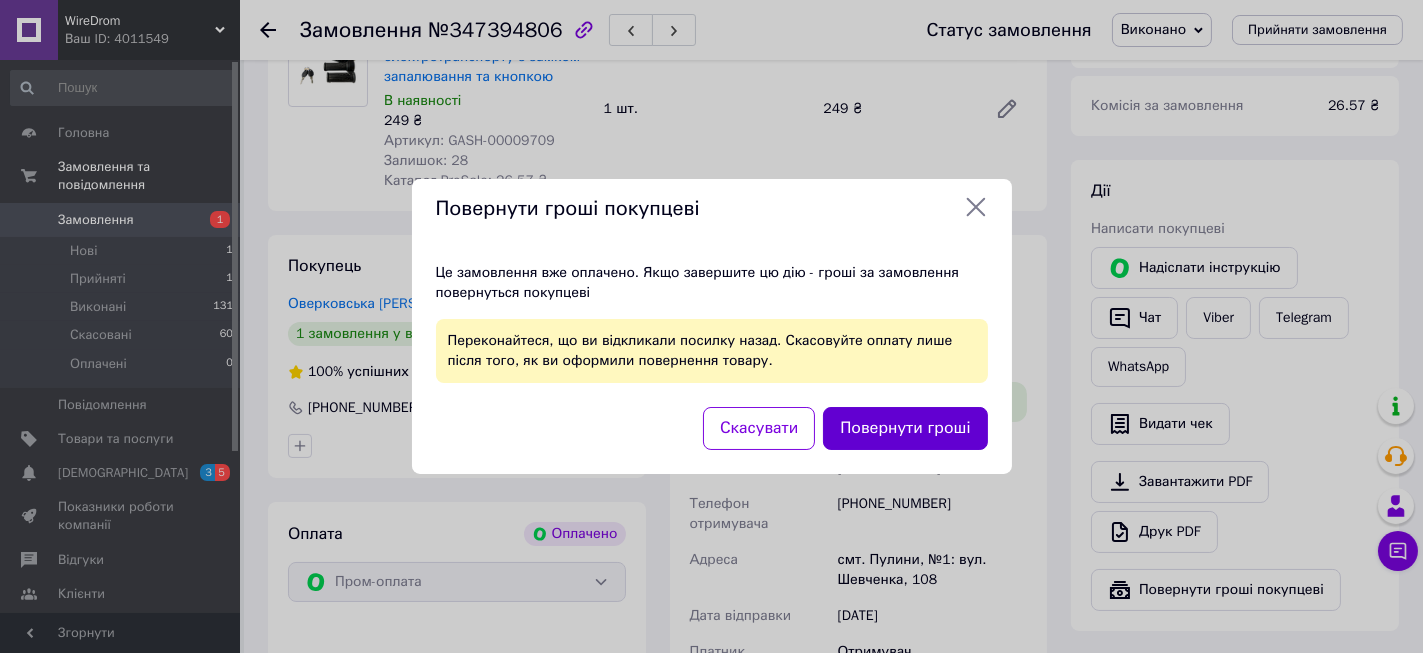 click on "Повернути гроші" at bounding box center (905, 428) 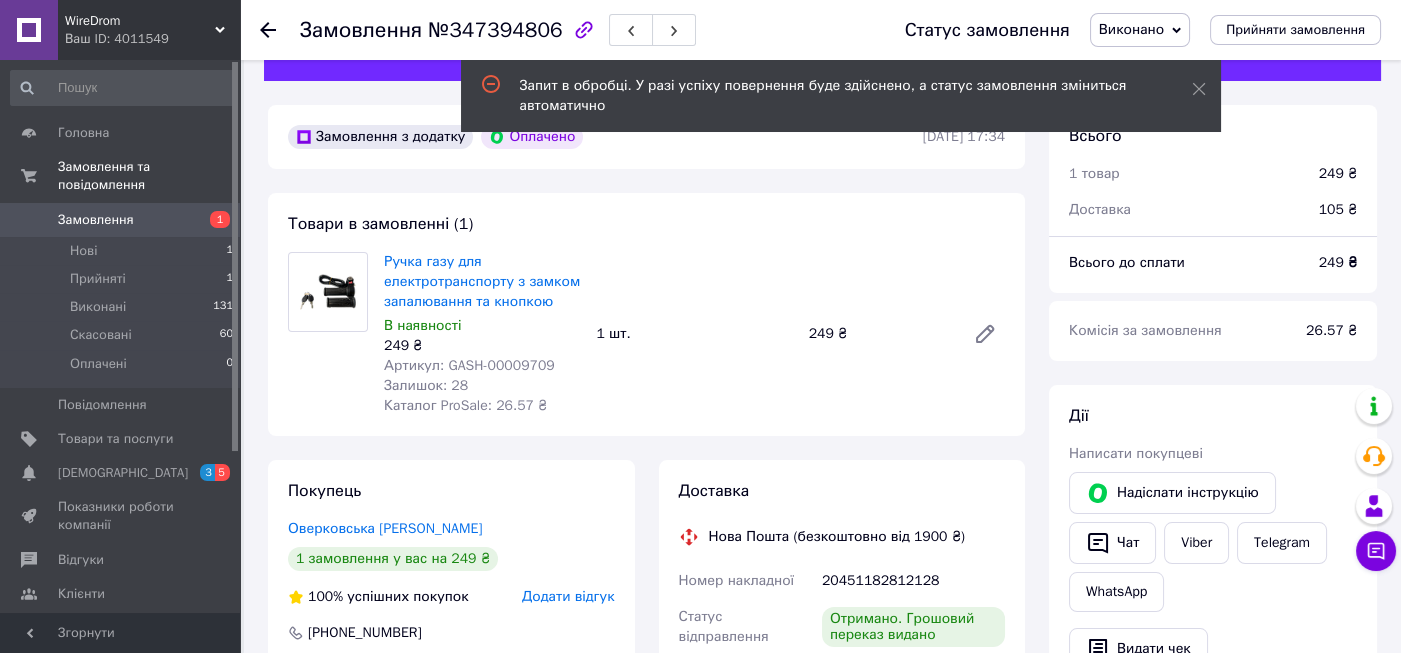 scroll, scrollTop: 0, scrollLeft: 0, axis: both 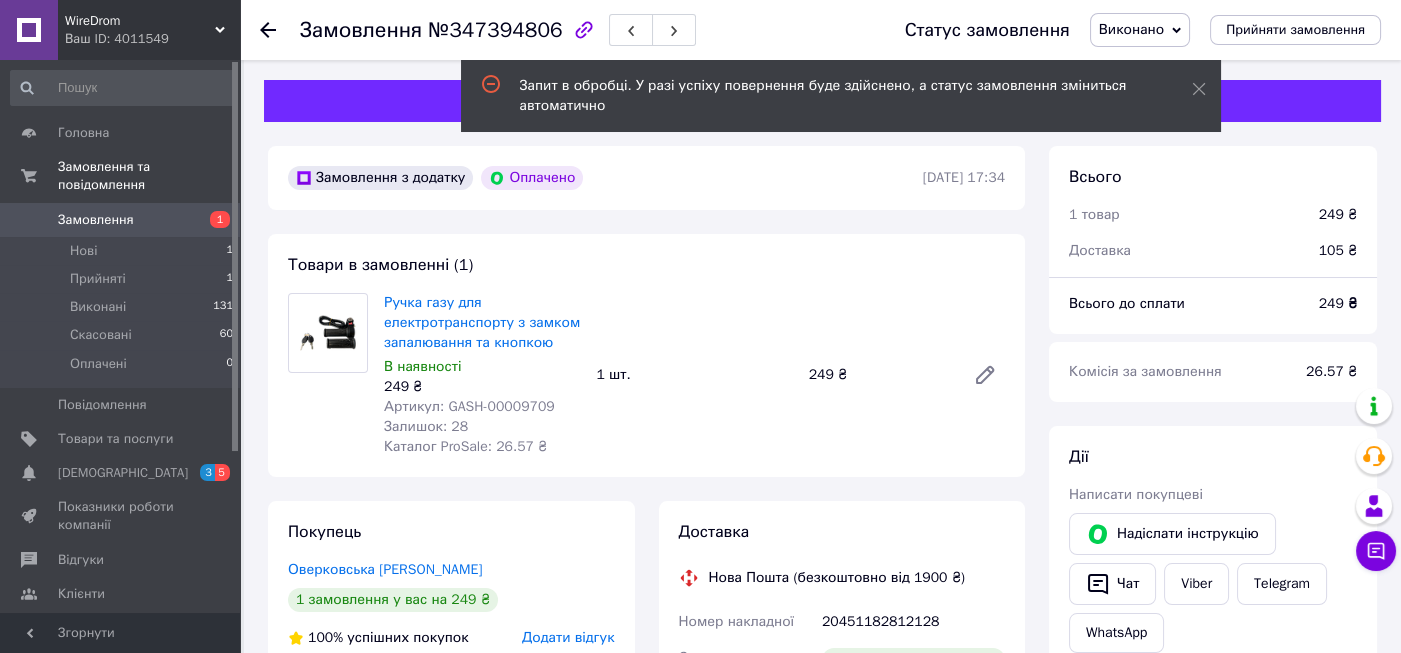 click at bounding box center (268, 30) 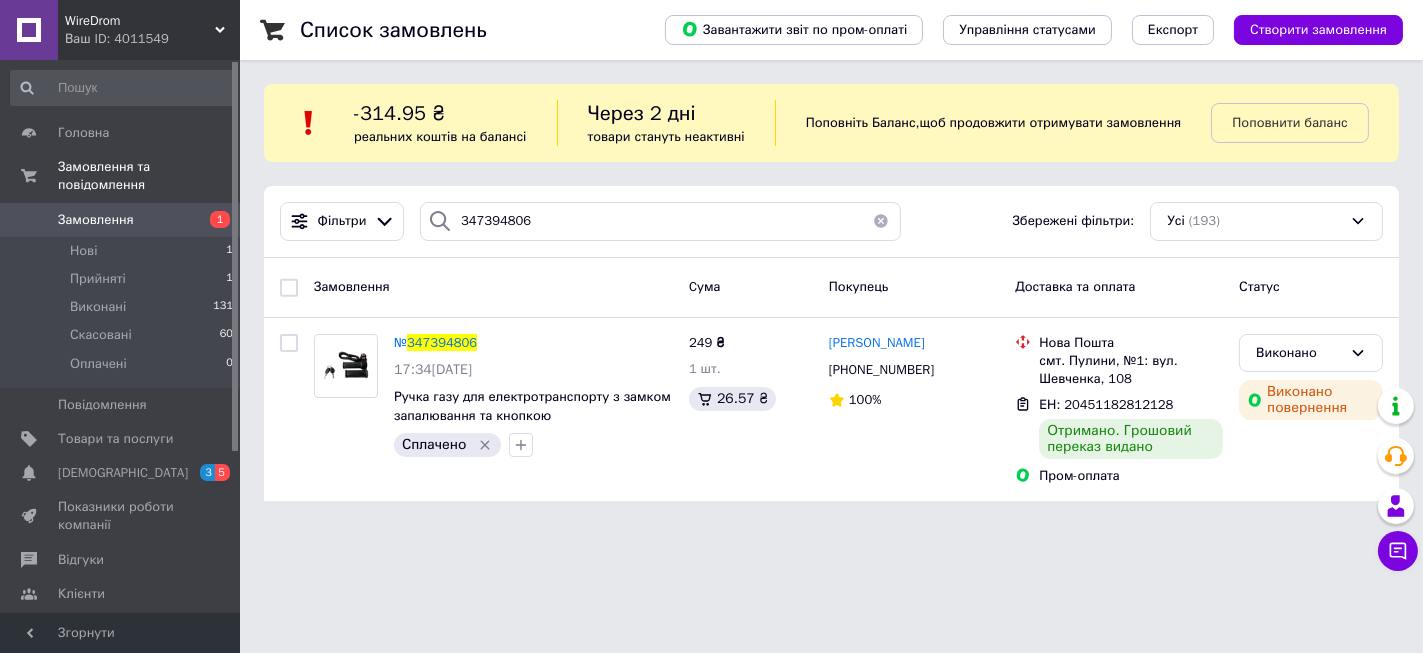 click on "Замовлення" at bounding box center (96, 220) 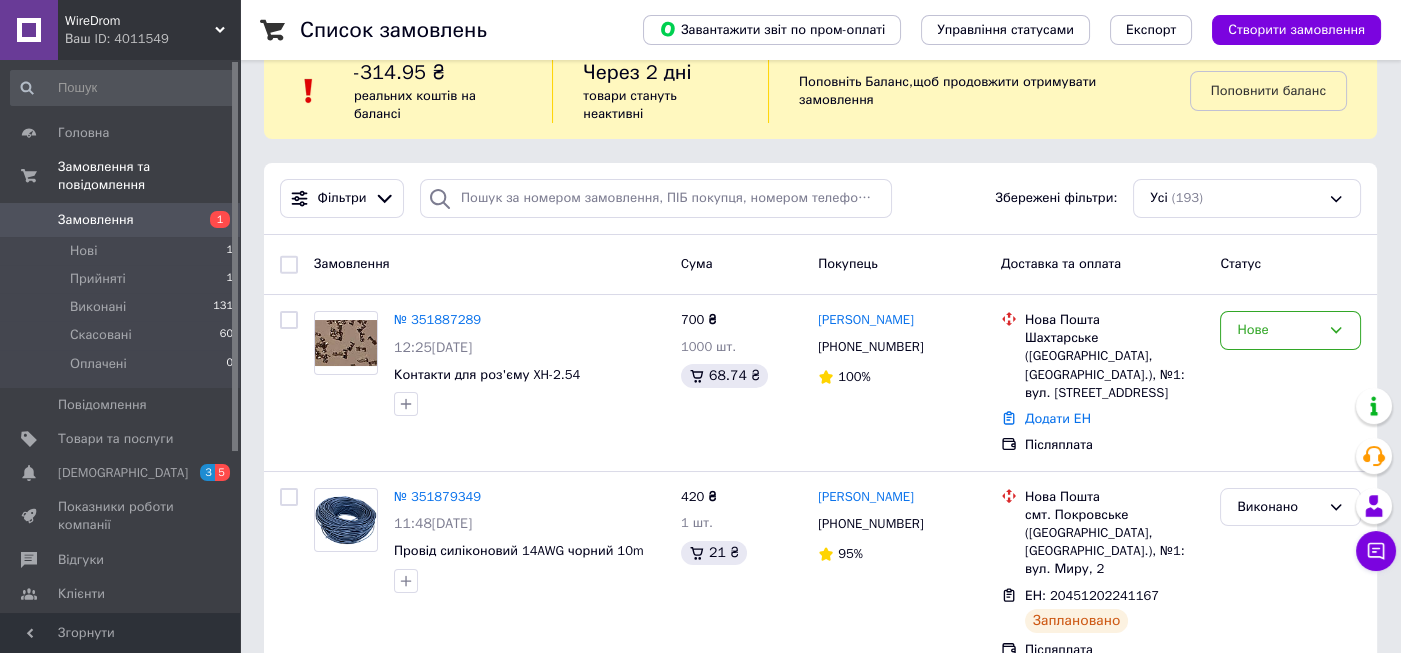 scroll, scrollTop: 0, scrollLeft: 0, axis: both 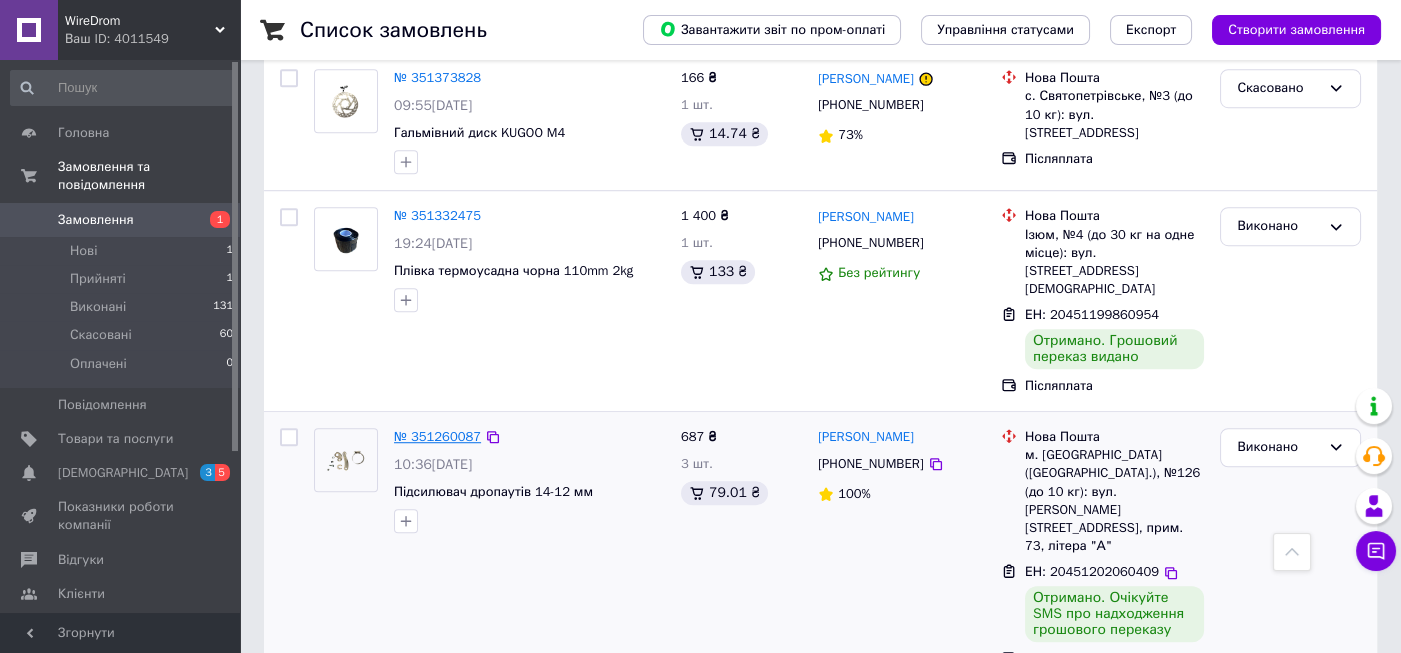 click on "№ 351260087" at bounding box center [437, 436] 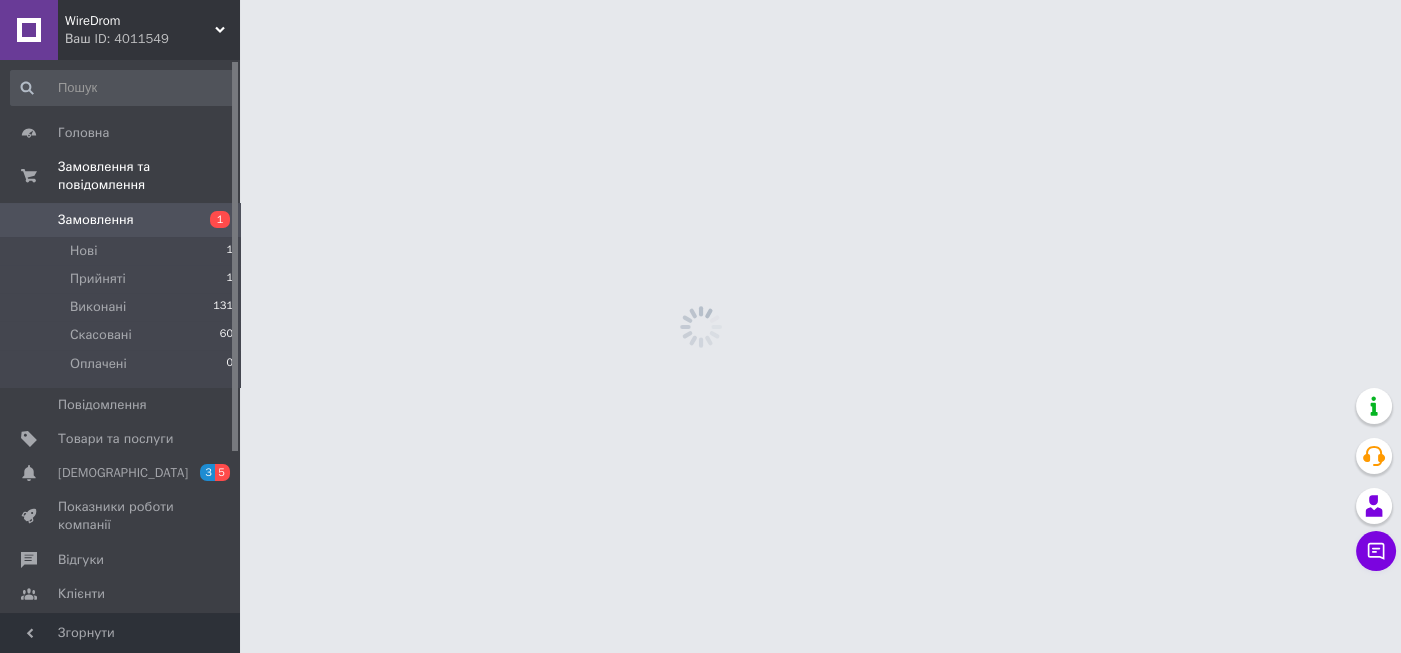 scroll, scrollTop: 0, scrollLeft: 0, axis: both 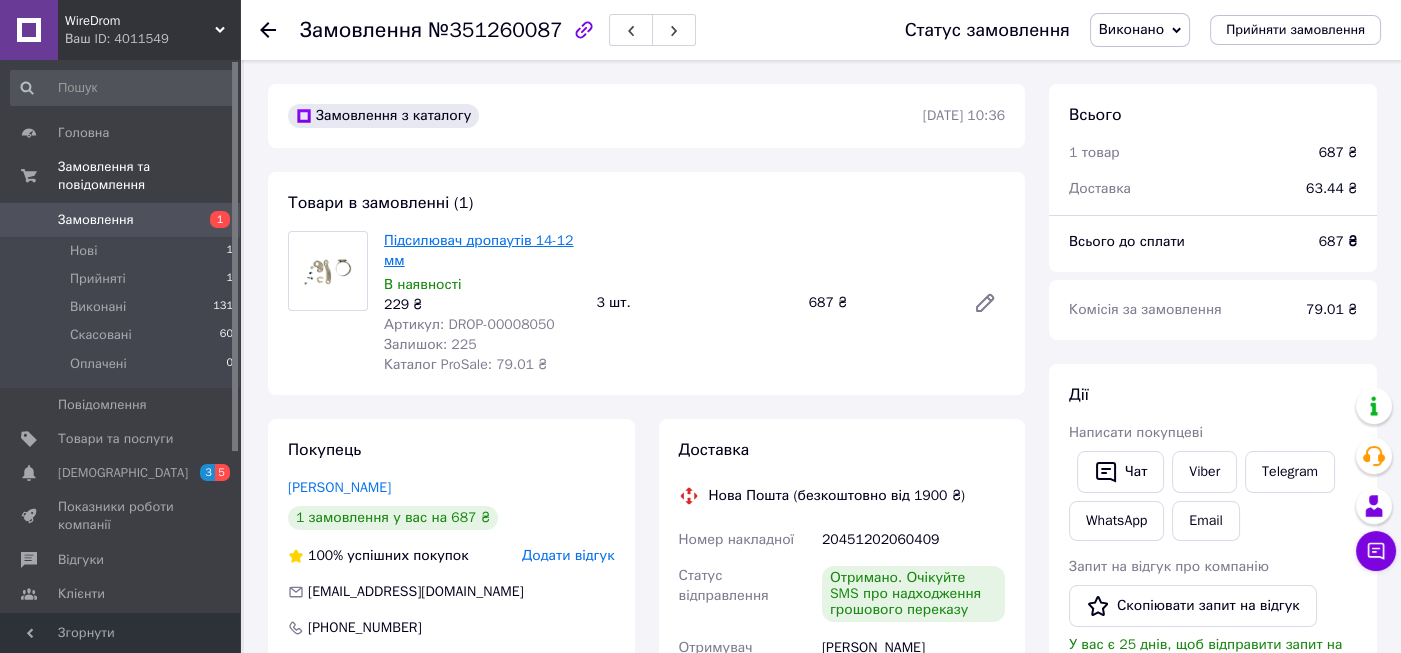 click on "Підсилювач дропаутів 14-12 мм" at bounding box center [478, 250] 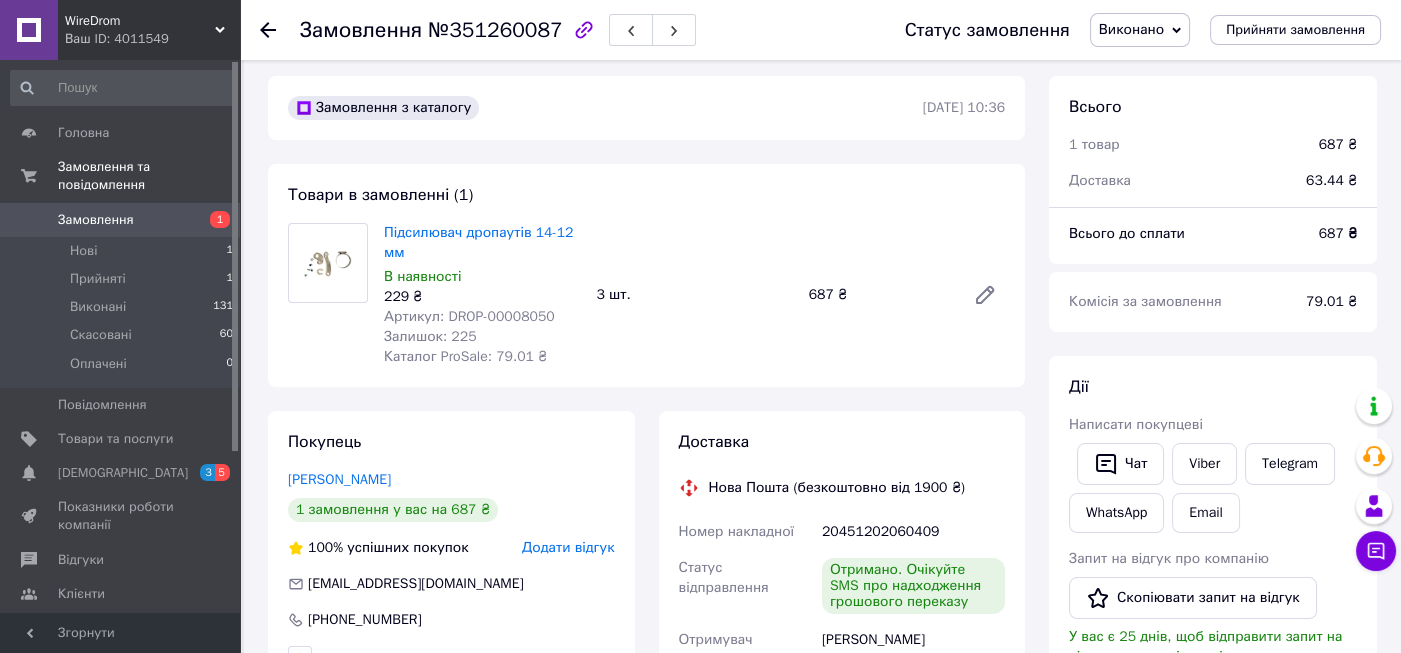 scroll, scrollTop: 0, scrollLeft: 0, axis: both 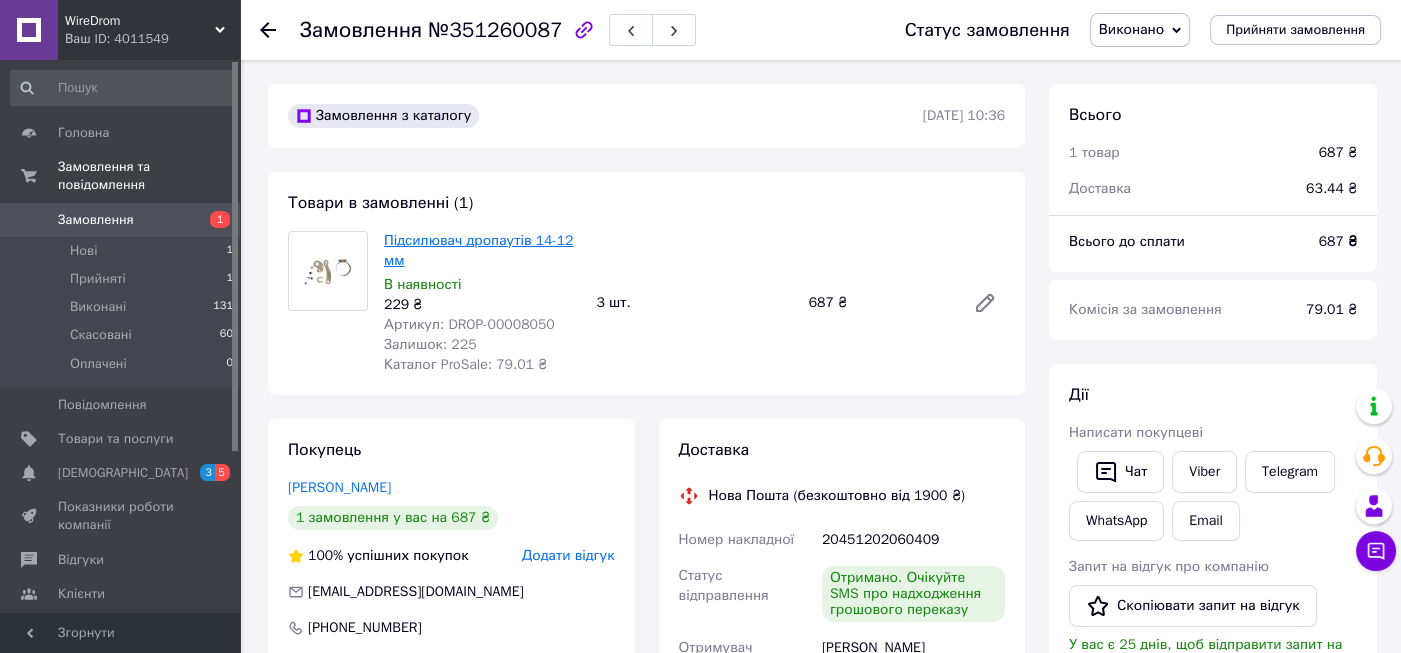 click on "Підсилювач дропаутів 14-12 мм" at bounding box center [478, 250] 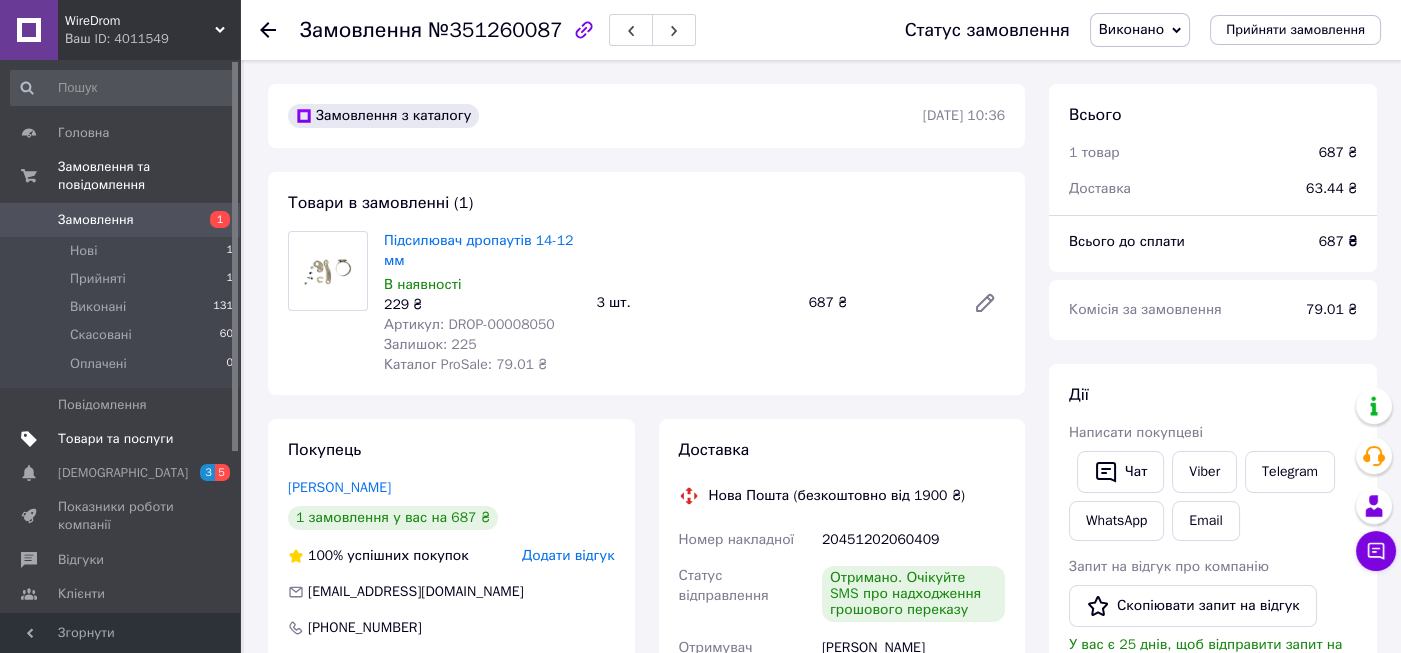 click on "Товари та послуги" at bounding box center [115, 439] 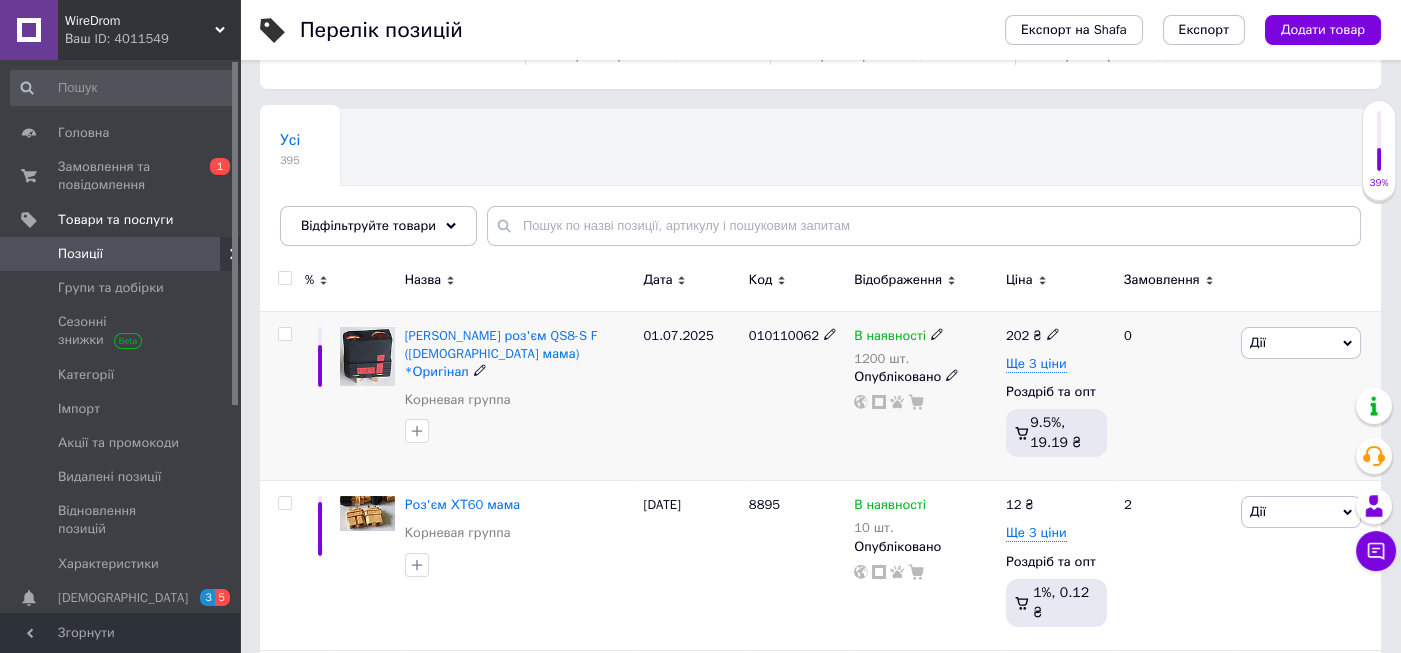 scroll, scrollTop: 133, scrollLeft: 0, axis: vertical 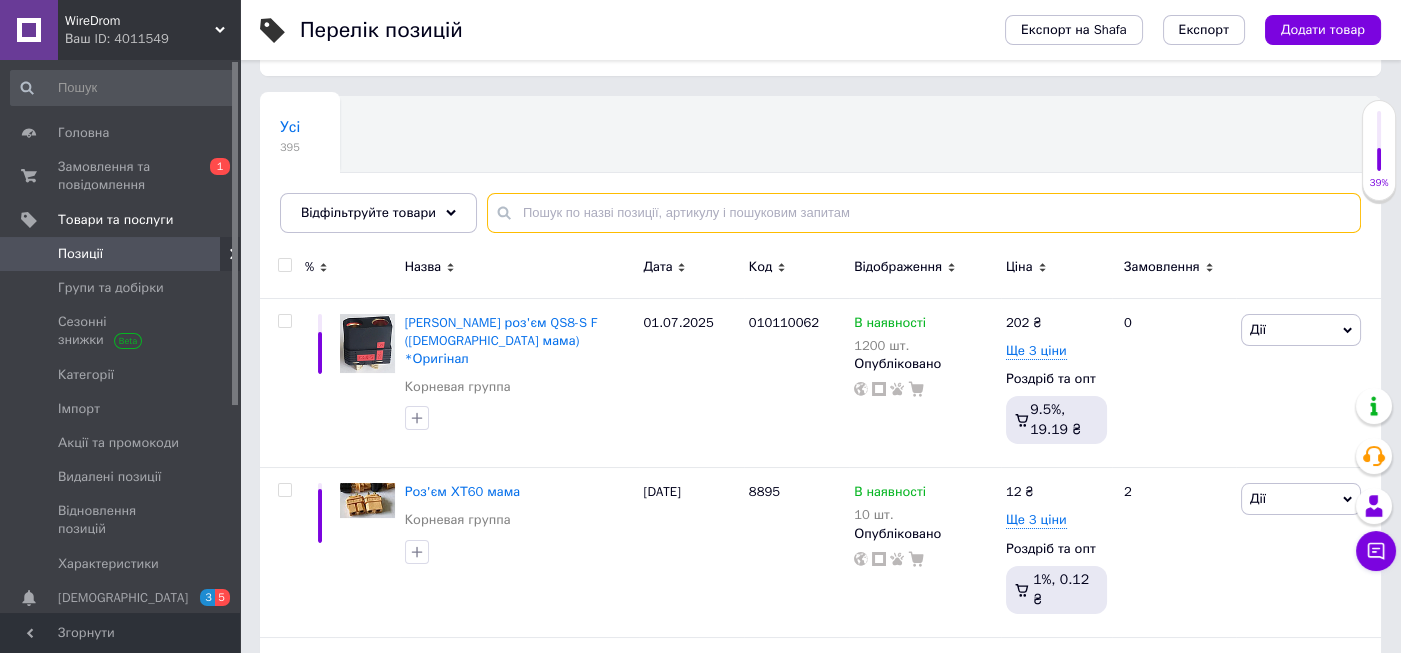 click at bounding box center [924, 213] 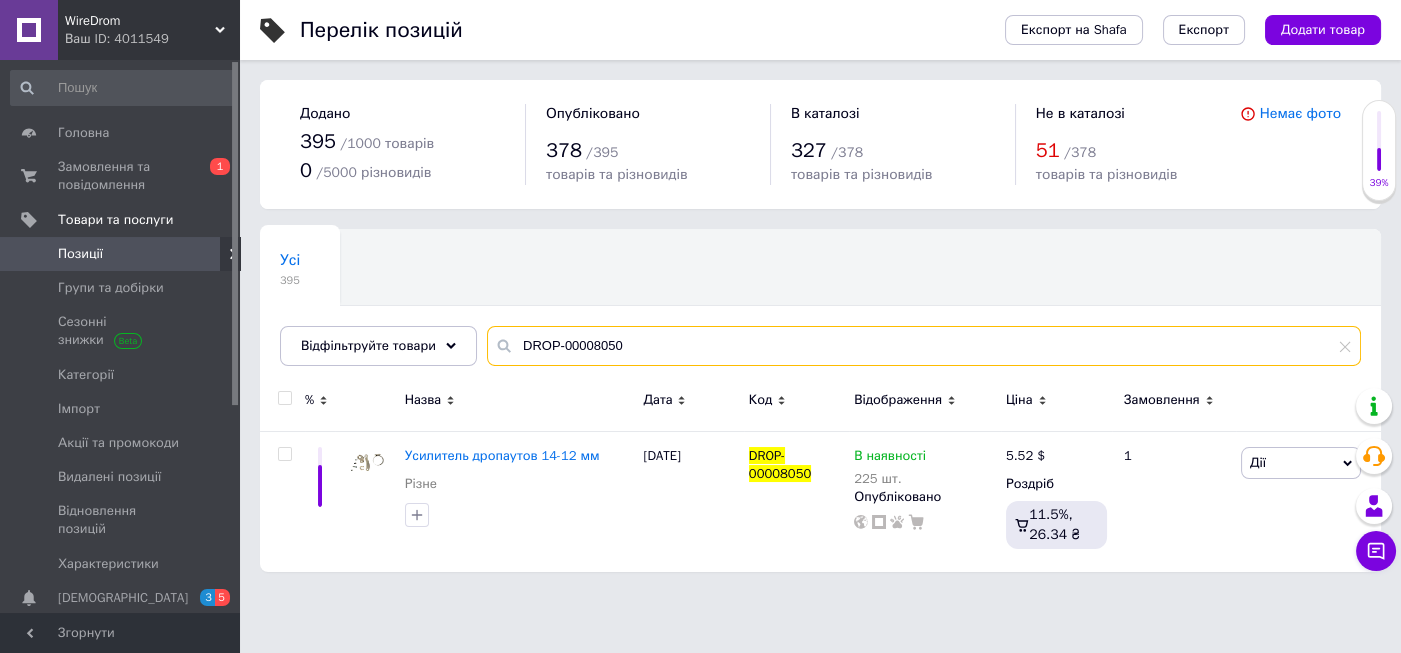 scroll, scrollTop: 0, scrollLeft: 0, axis: both 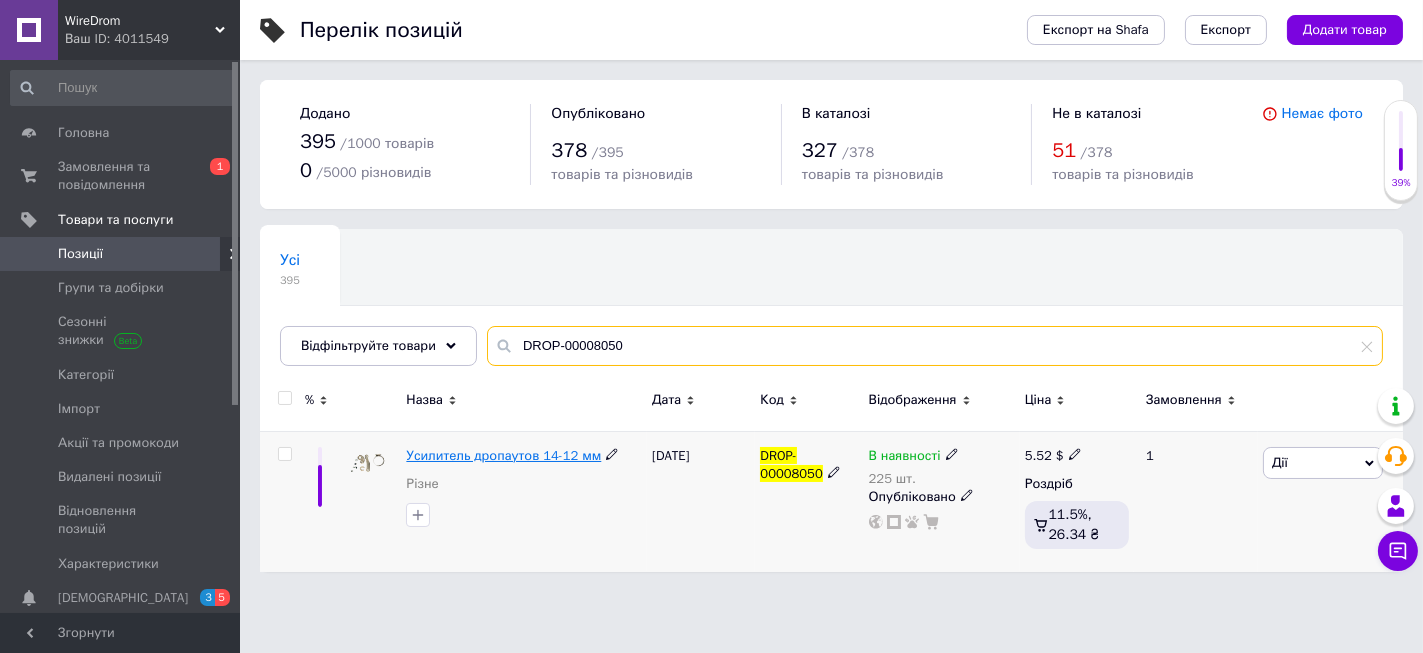type on "DROP-00008050" 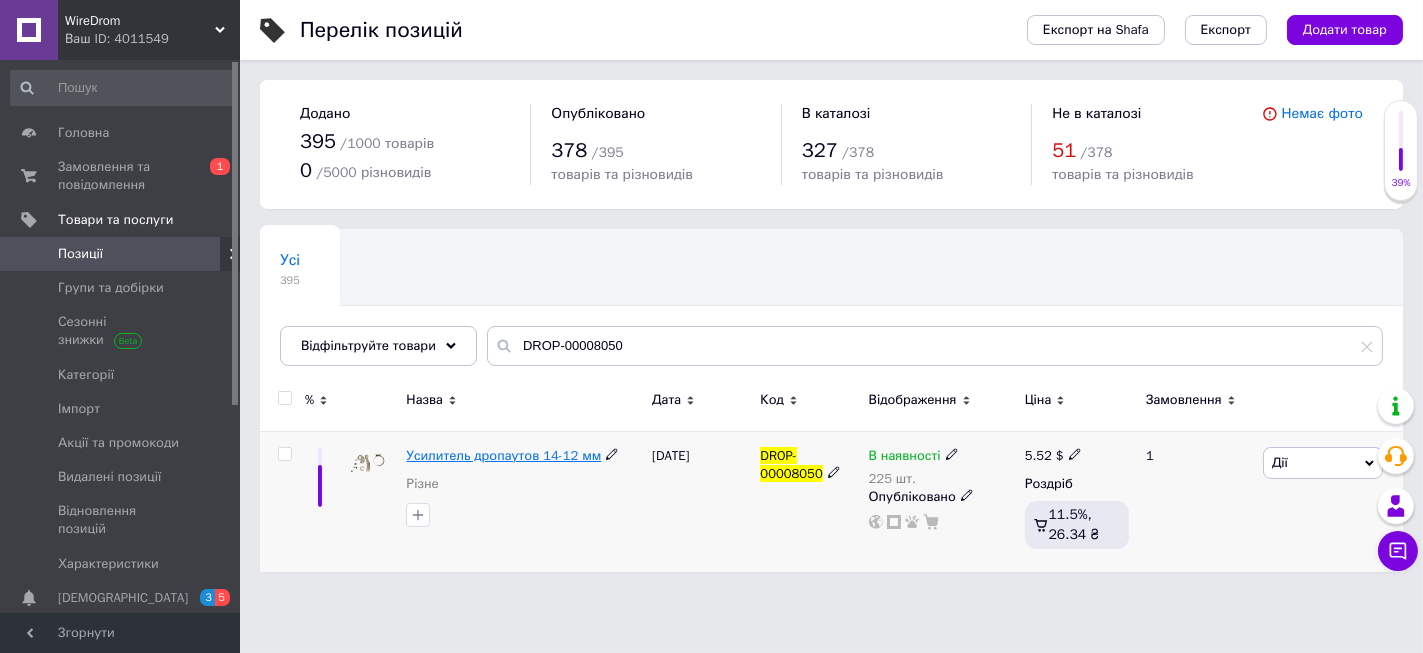 click on "Усилитель дропаутов 14-12 мм" at bounding box center (503, 455) 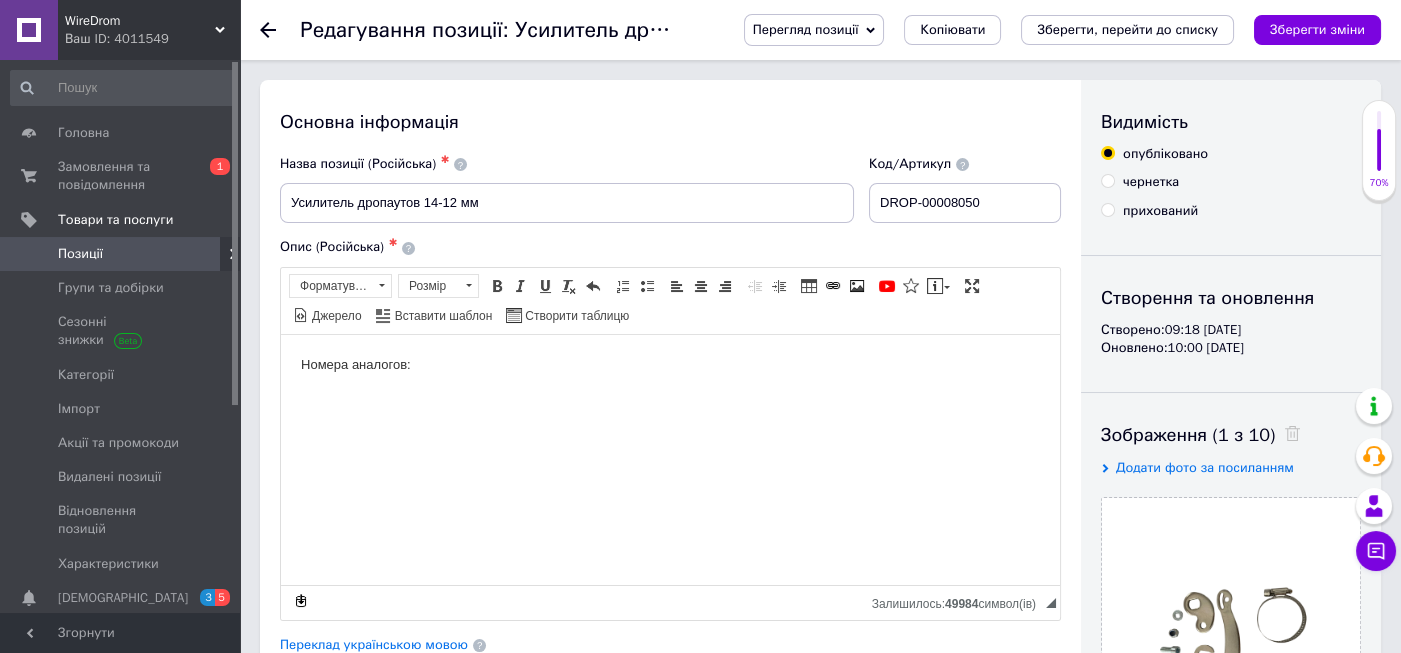 scroll, scrollTop: 0, scrollLeft: 0, axis: both 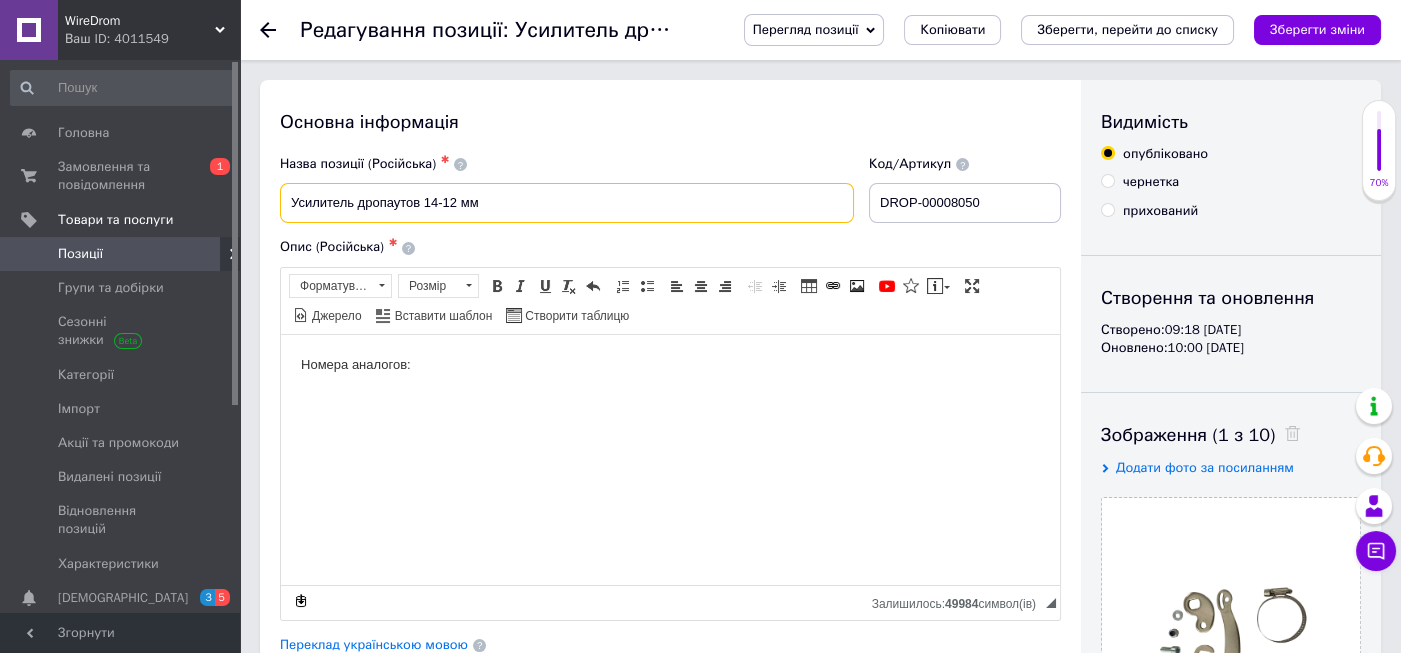 click on "Усилитель дропаутов 14-12 мм" at bounding box center (567, 203) 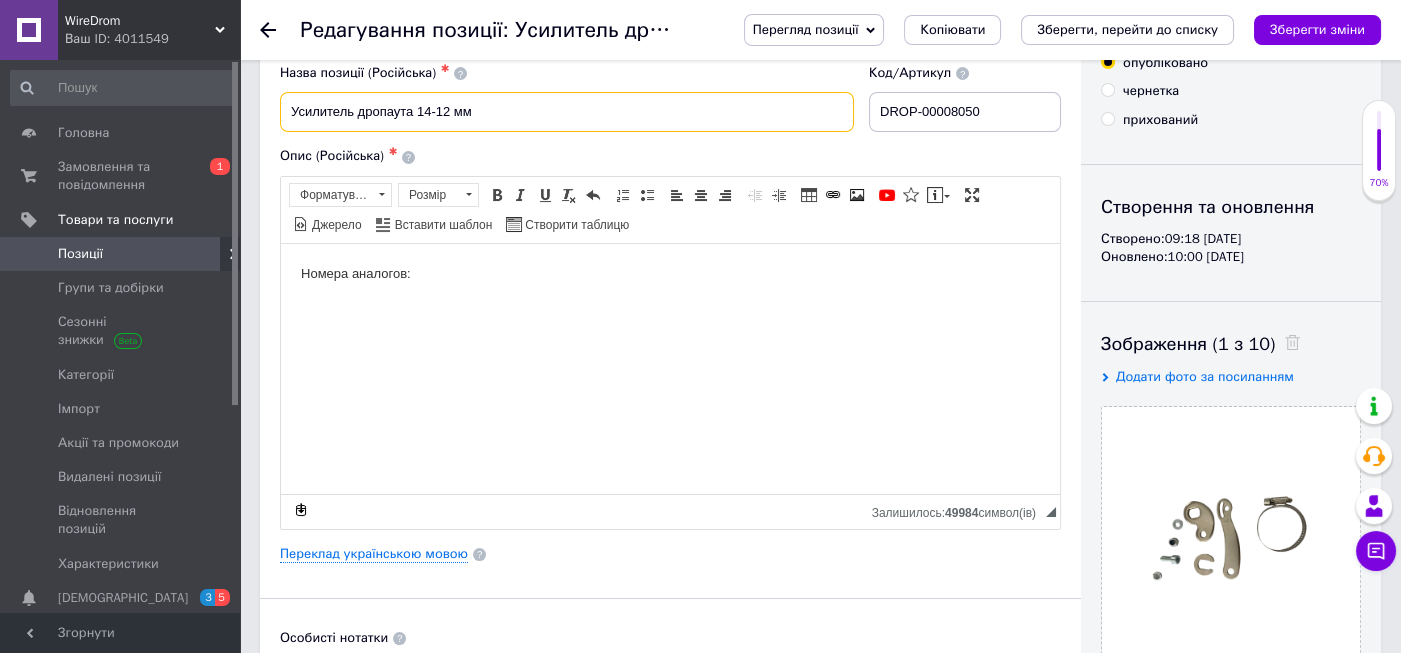 scroll, scrollTop: 133, scrollLeft: 0, axis: vertical 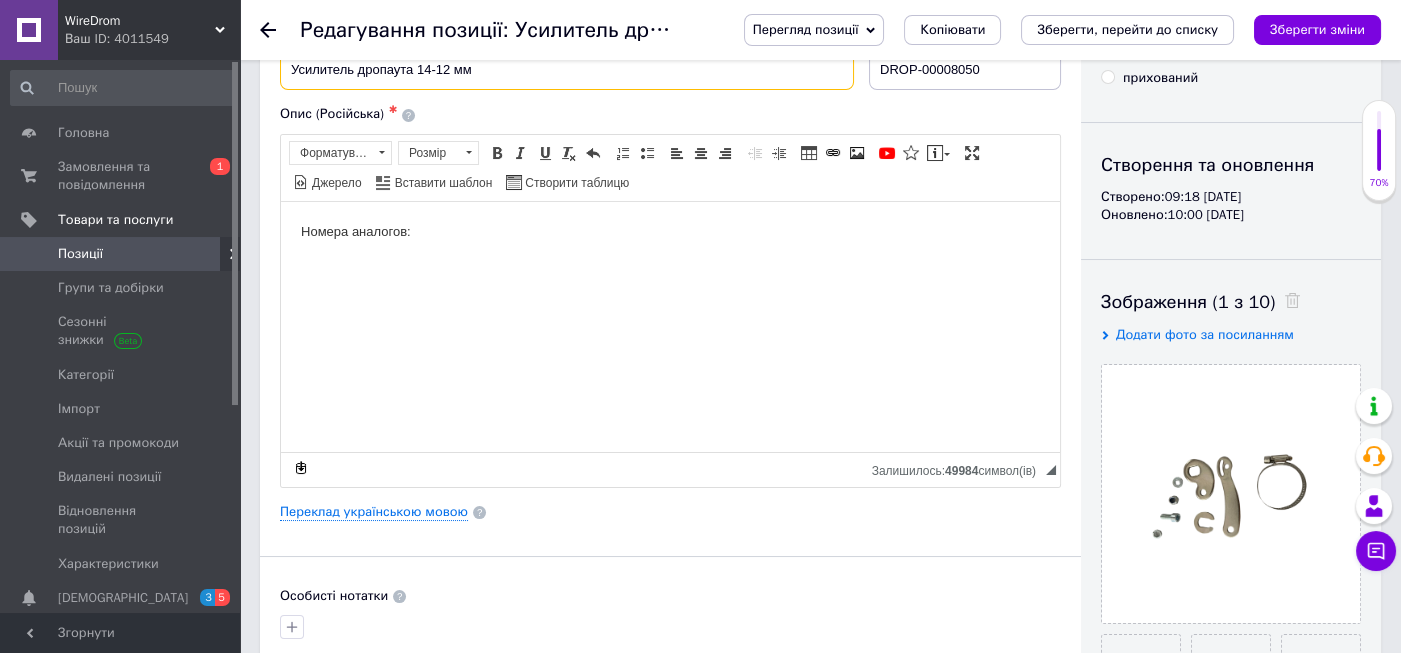 type on "Усилитель дропаута 14-12 мм" 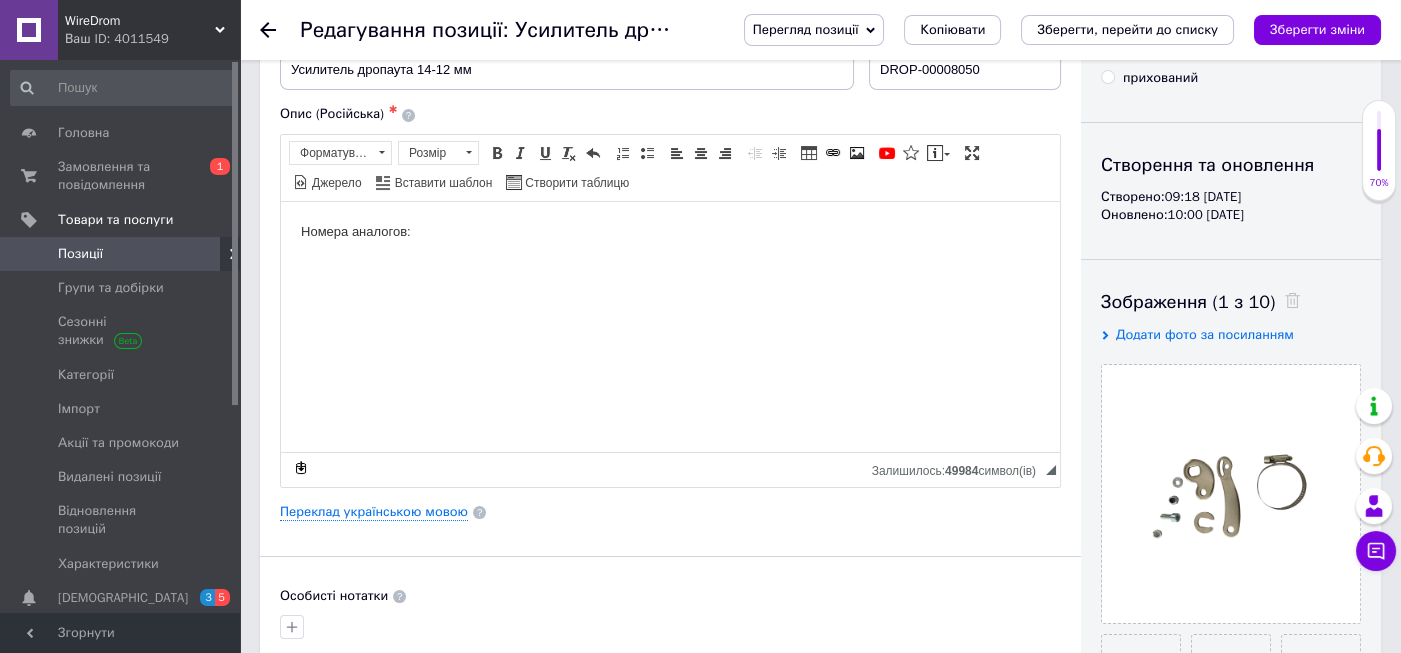 click on "Номера аналогов:" at bounding box center [670, 231] 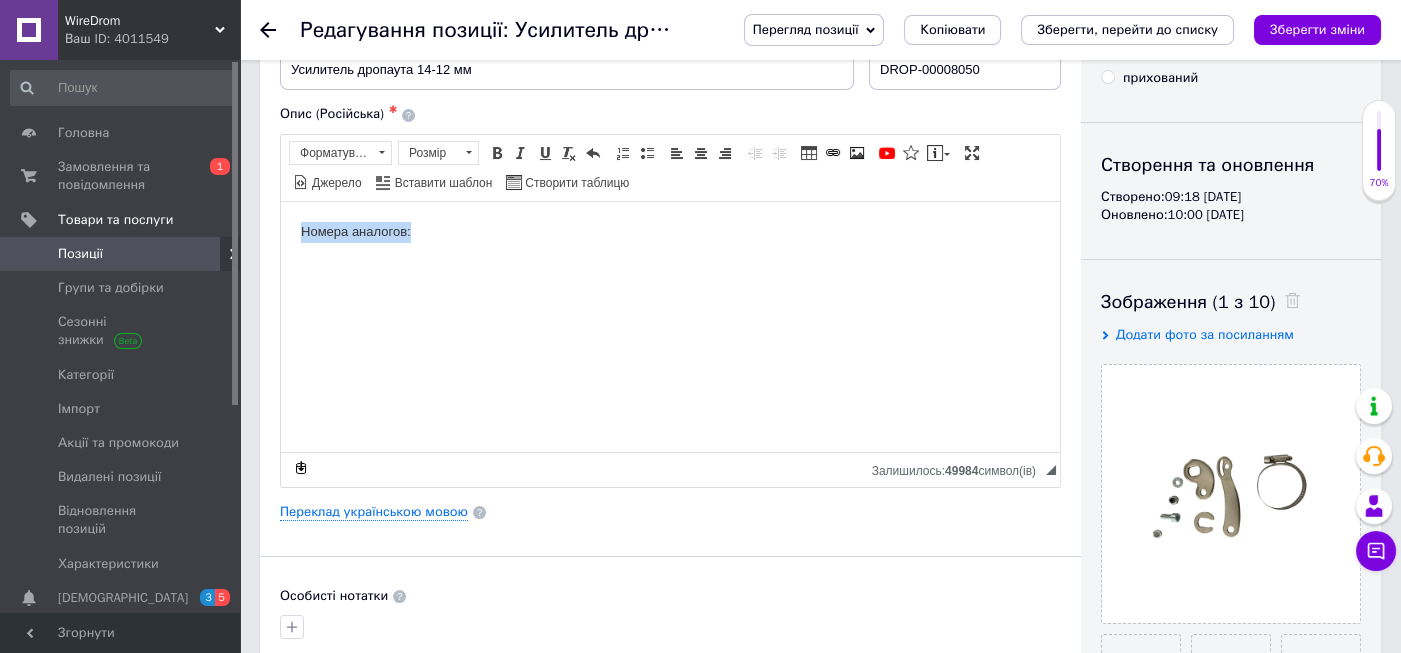 drag, startPoint x: 472, startPoint y: 236, endPoint x: 228, endPoint y: 226, distance: 244.20483 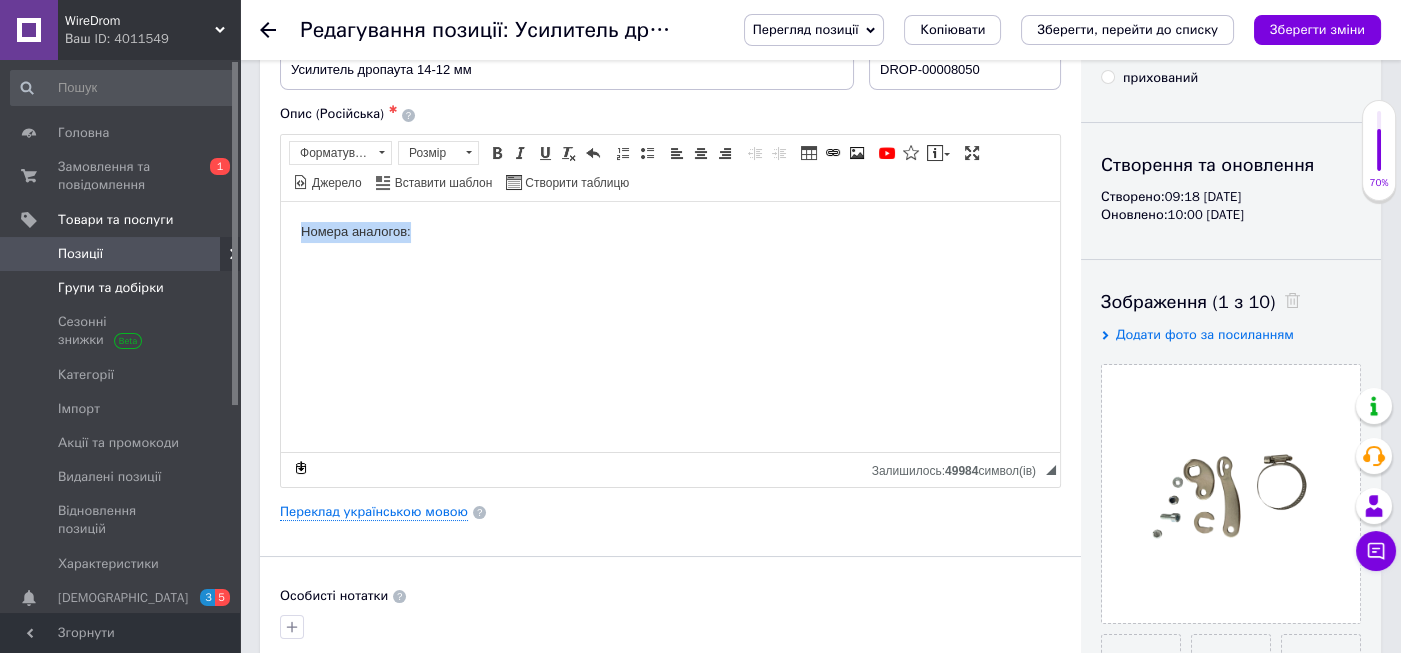 type 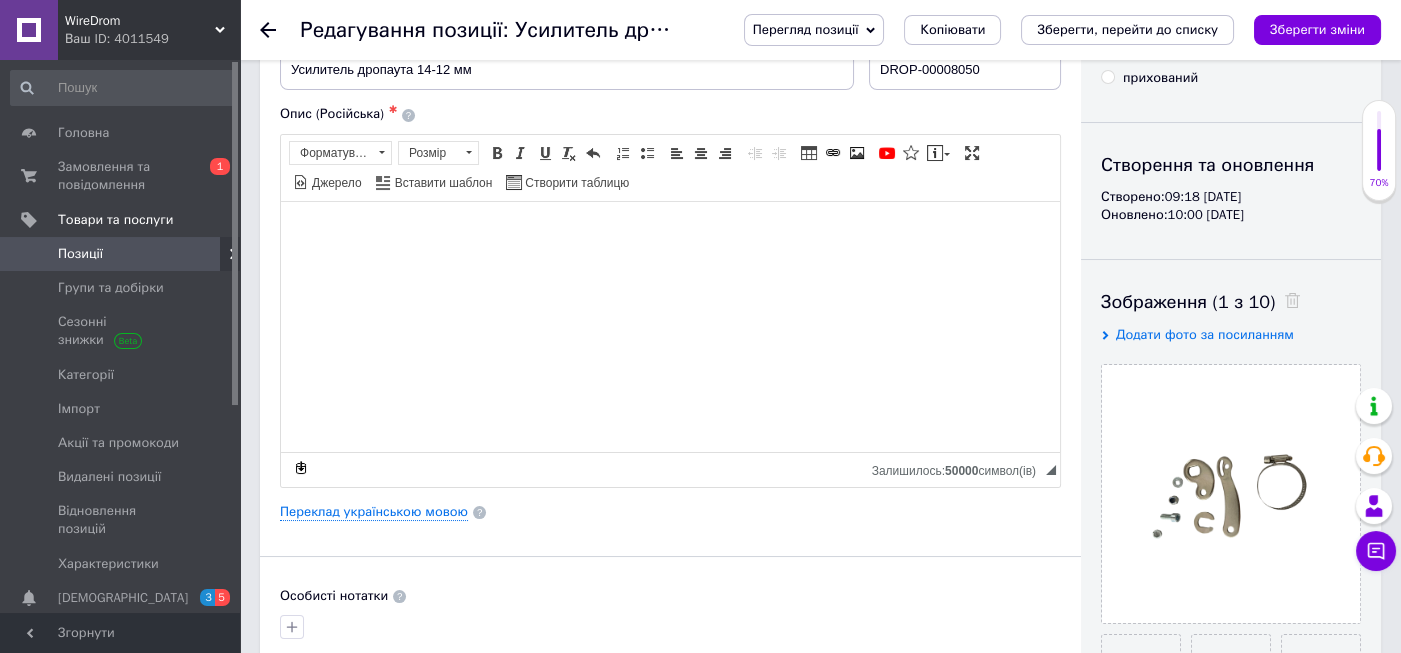 click on "Основна інформація Назва позиції (Російська) ✱ Усилитель дропаута 14-12 мм Код/Артикул DROP-00008050 Опис (Російська) ✱ Розширений текстовий редактор, EFECA08A-4CBD-4C6D-B30C-A0BFCE23648D Панель інструментів редактора Форматування Форматування Розмір Розмір   Жирний  Сполучення клавіш Ctrl+B   Курсив  Сполучення клавіш Ctrl+I   Підкреслений  Сполучення клавіш Ctrl+U   Видалити форматування   Повернути  Сполучення клавіш Ctrl+Z   Вставити/видалити нумерований список   Вставити/видалити маркований список   По лівому краю   По центру   По правому краю   Зменшити відступ     Таблиця       $" at bounding box center (670, 505) 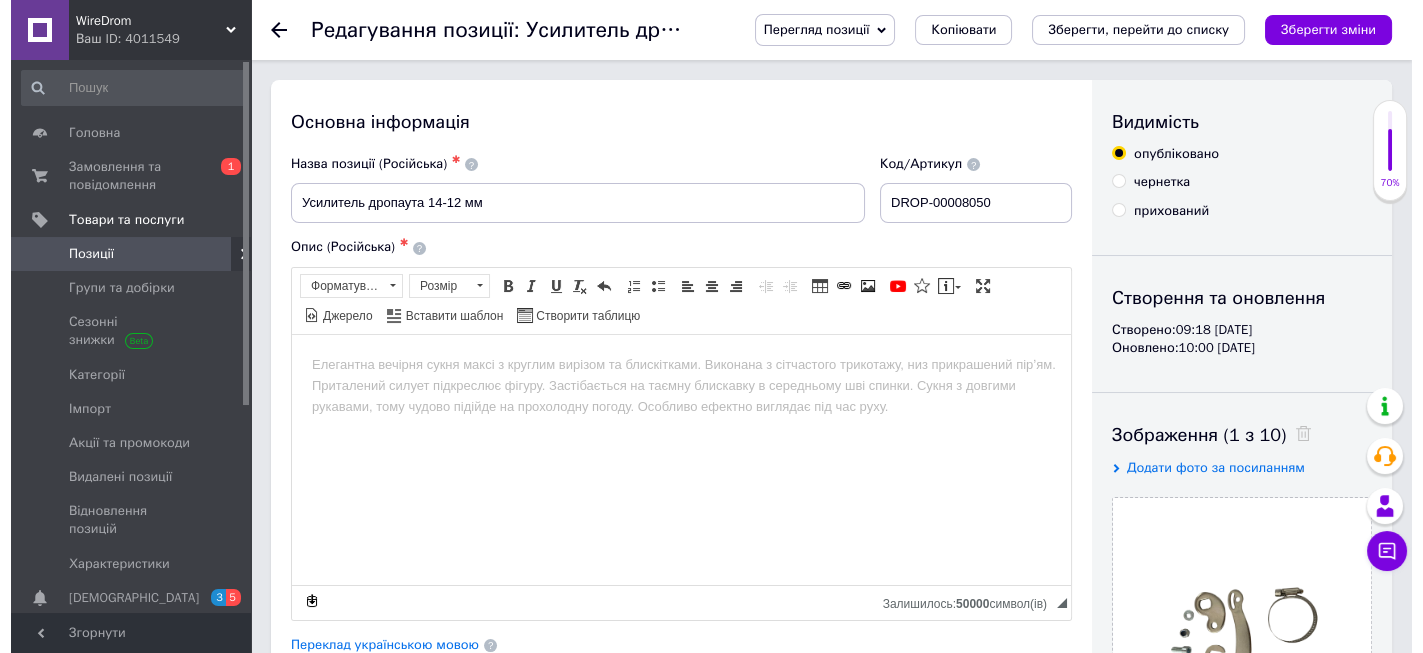 scroll, scrollTop: 133, scrollLeft: 0, axis: vertical 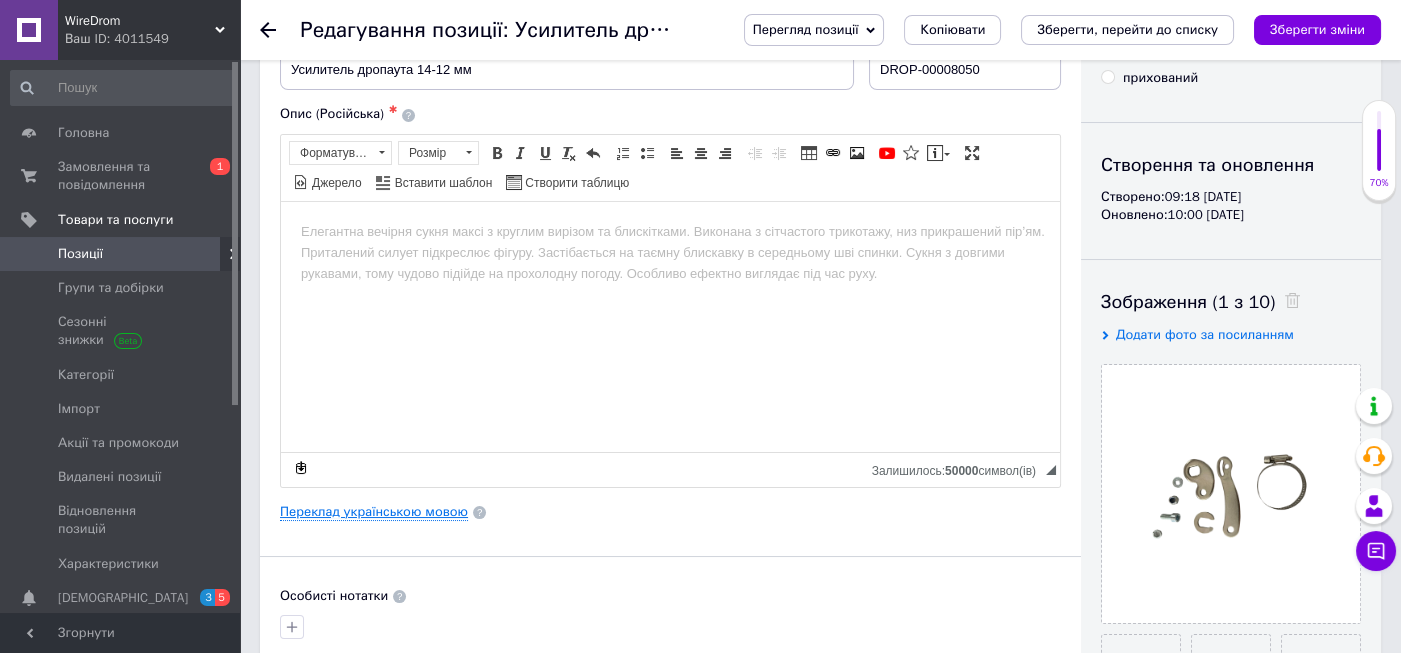 click on "Переклад українською мовою" at bounding box center [374, 512] 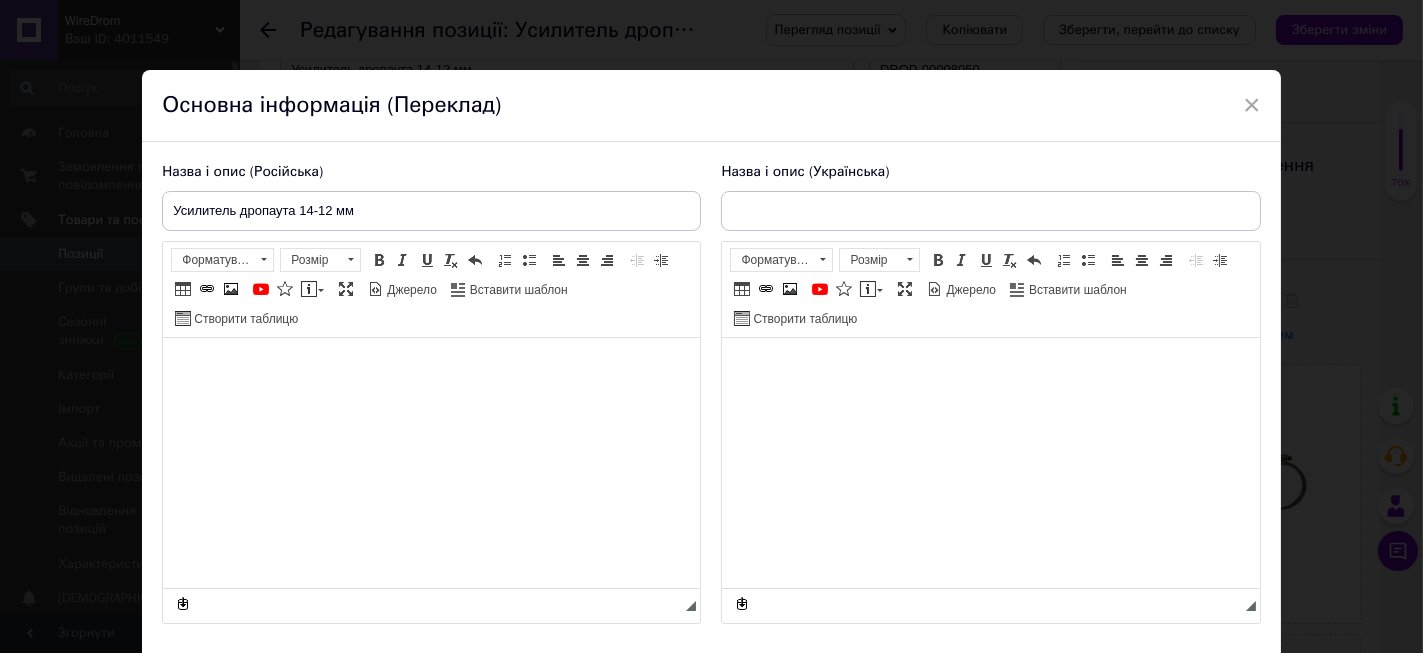 scroll, scrollTop: 0, scrollLeft: 0, axis: both 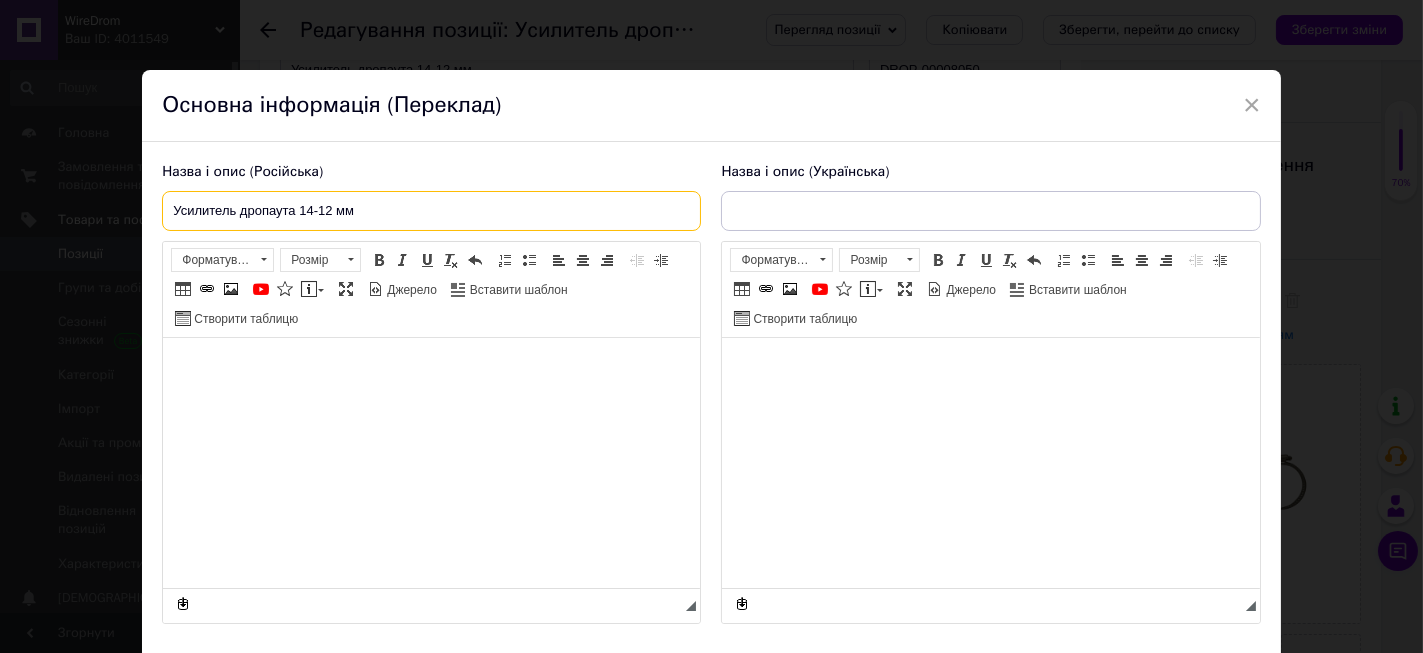 drag, startPoint x: 446, startPoint y: 223, endPoint x: 0, endPoint y: 186, distance: 447.53214 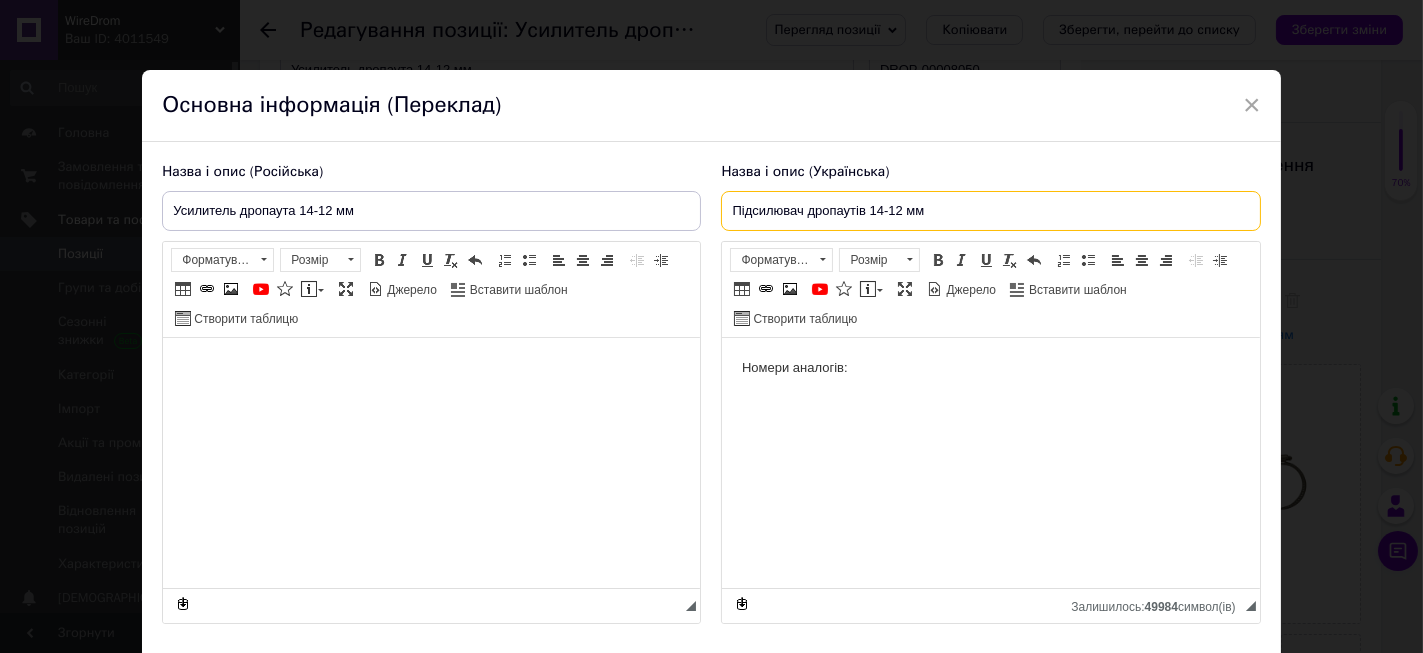 click on "Підсилювач дропаутів 14-12 мм" at bounding box center (990, 211) 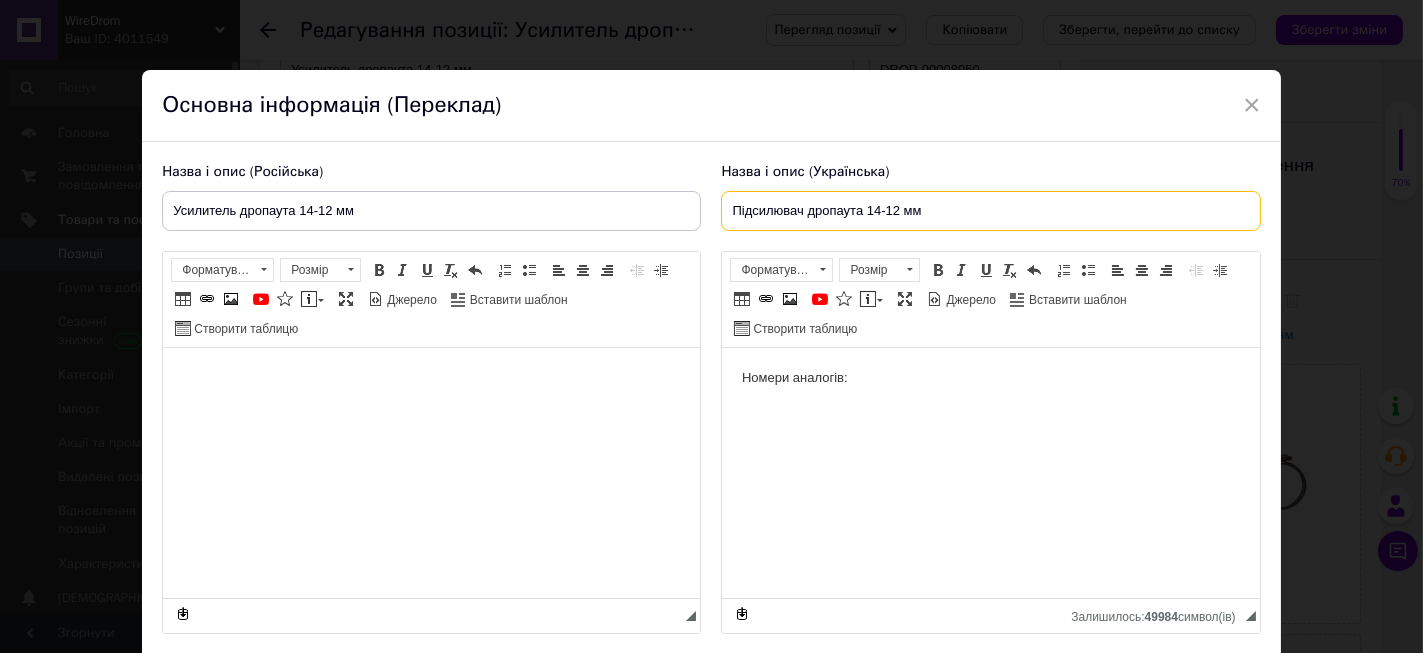type on "Підсилювач дропаута 14-12 мм" 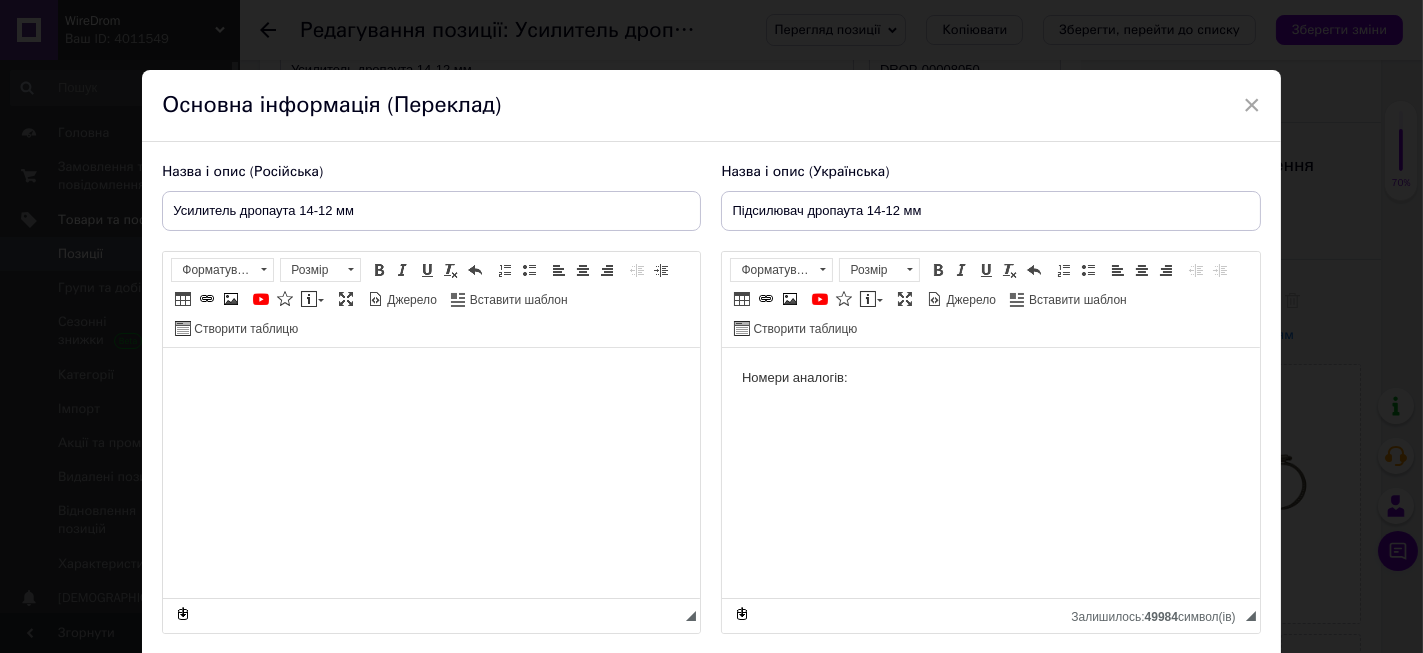drag, startPoint x: 908, startPoint y: 362, endPoint x: 875, endPoint y: 374, distance: 35.1141 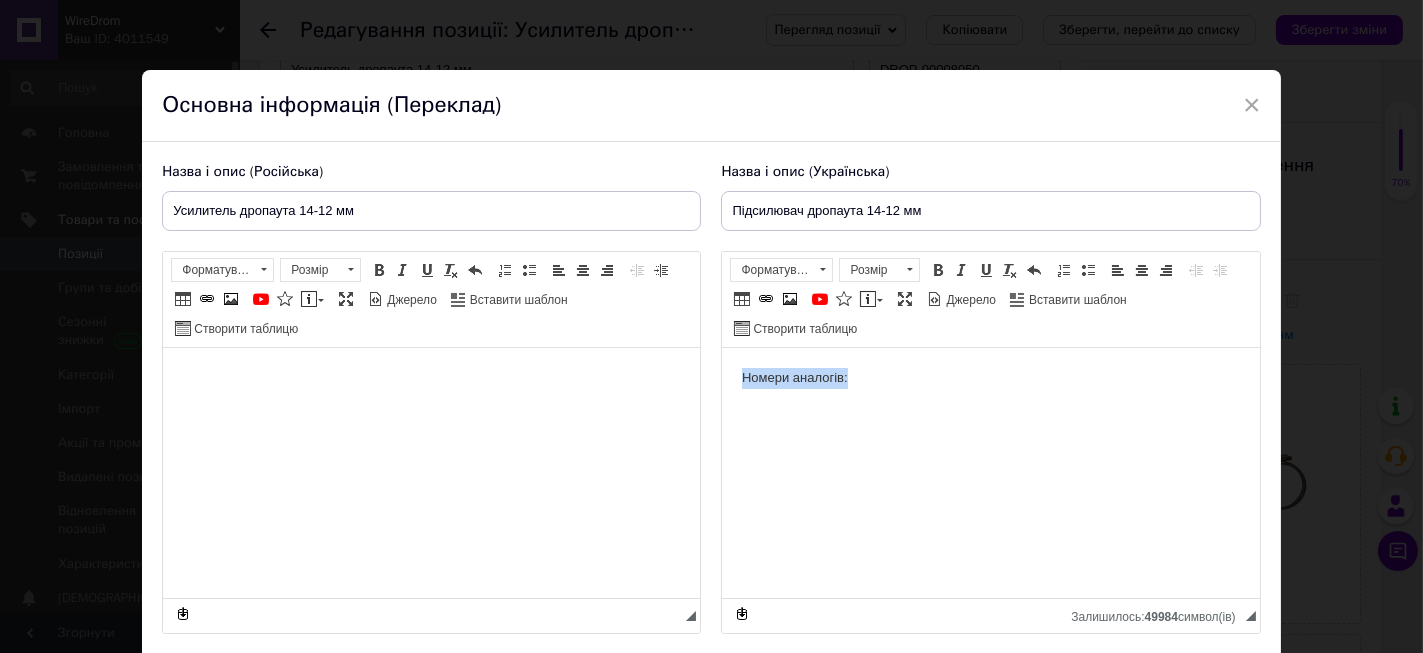 drag, startPoint x: 874, startPoint y: 378, endPoint x: 626, endPoint y: 378, distance: 248 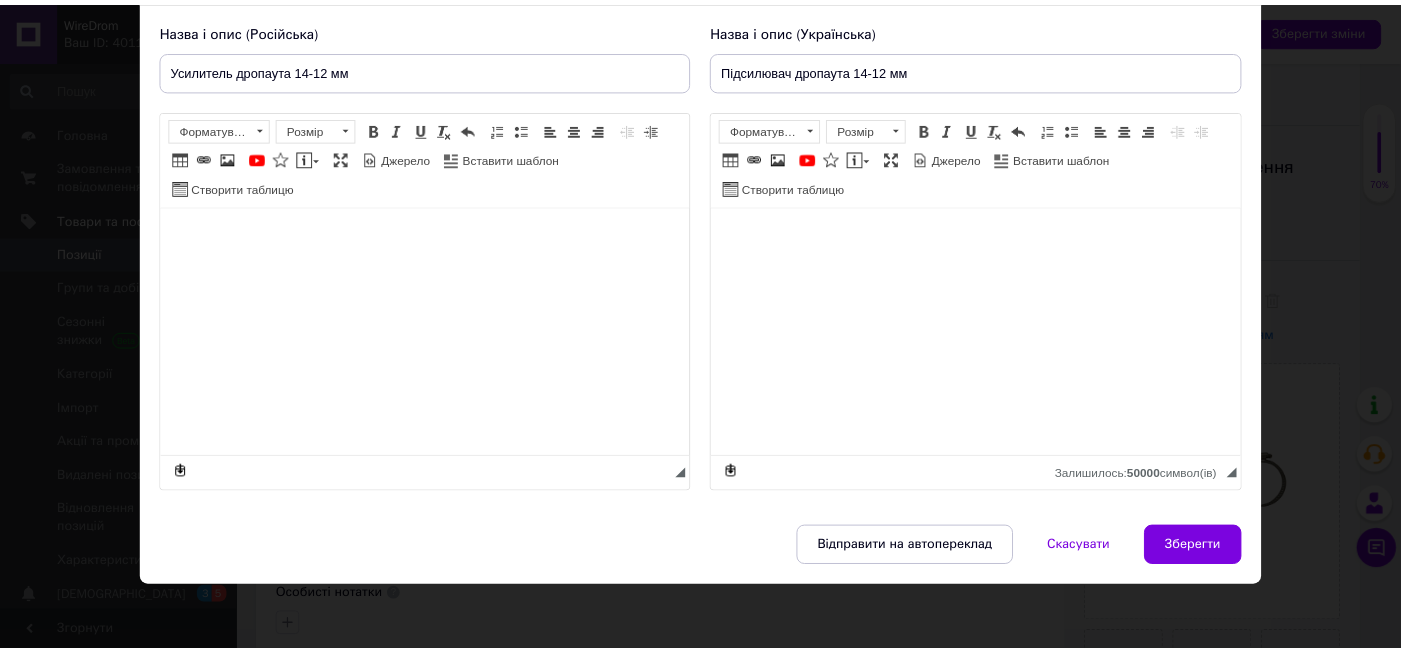 scroll, scrollTop: 145, scrollLeft: 0, axis: vertical 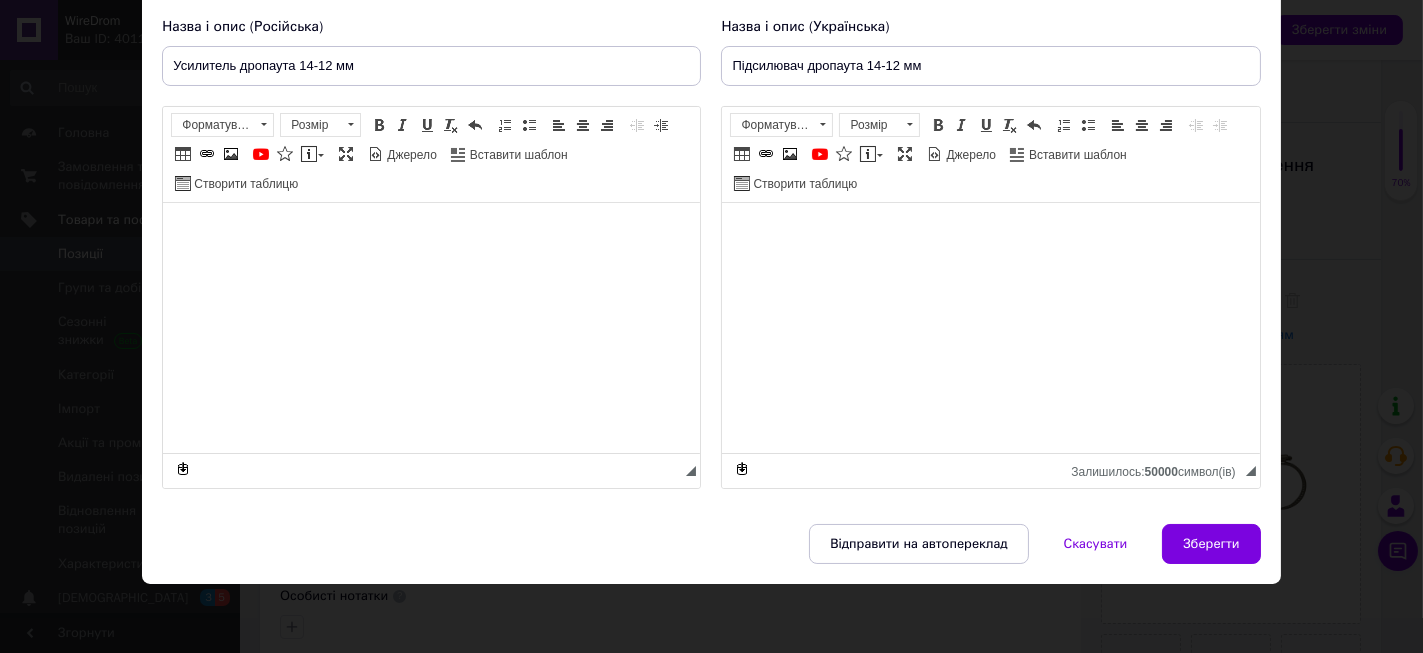 drag, startPoint x: 398, startPoint y: 262, endPoint x: 413, endPoint y: 260, distance: 15.132746 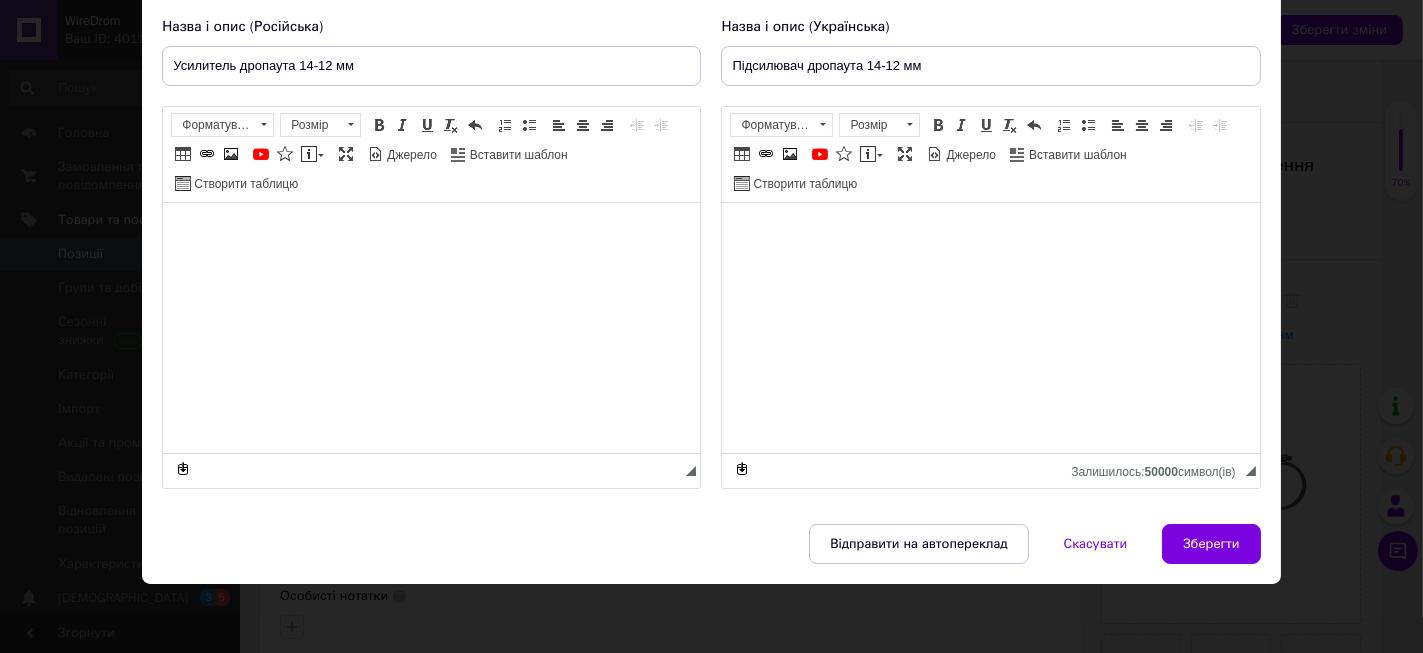 type 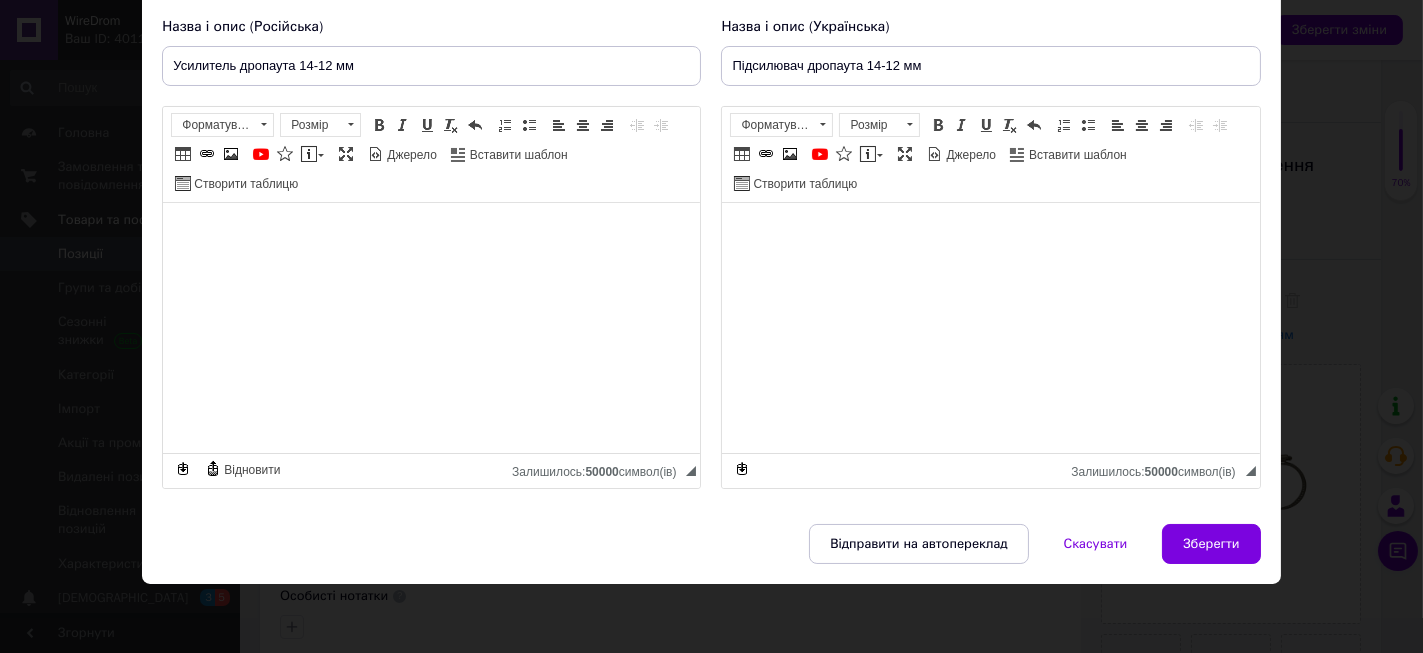 click at bounding box center [990, 233] 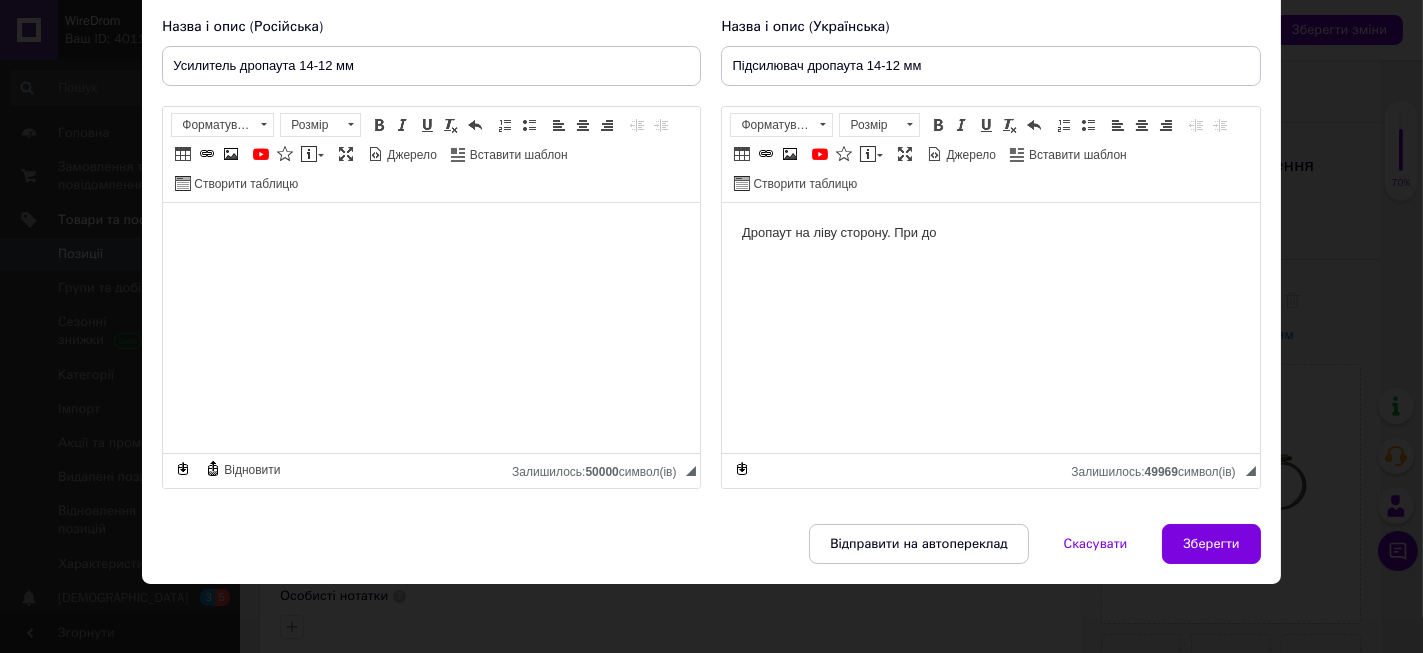 click on "Дропаут на ліву сторону. При до" at bounding box center [990, 233] 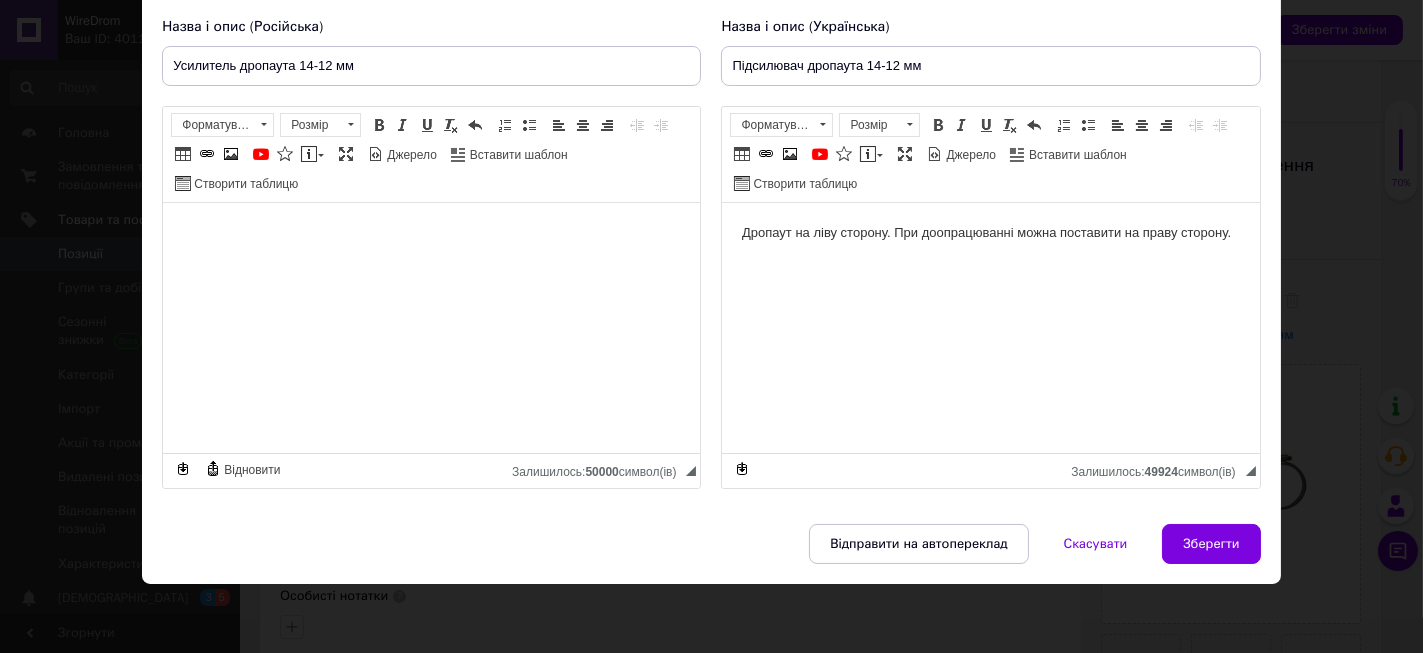 click at bounding box center [431, 233] 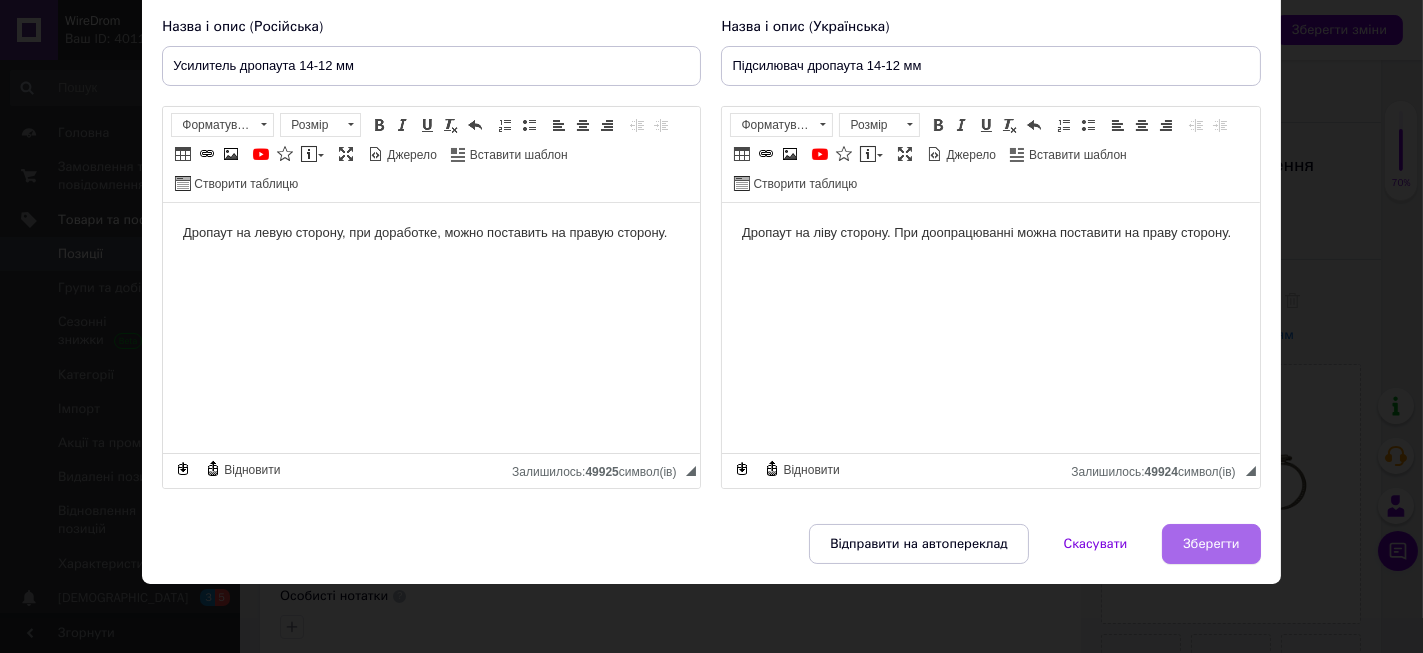 click on "Зберегти" at bounding box center [1211, 544] 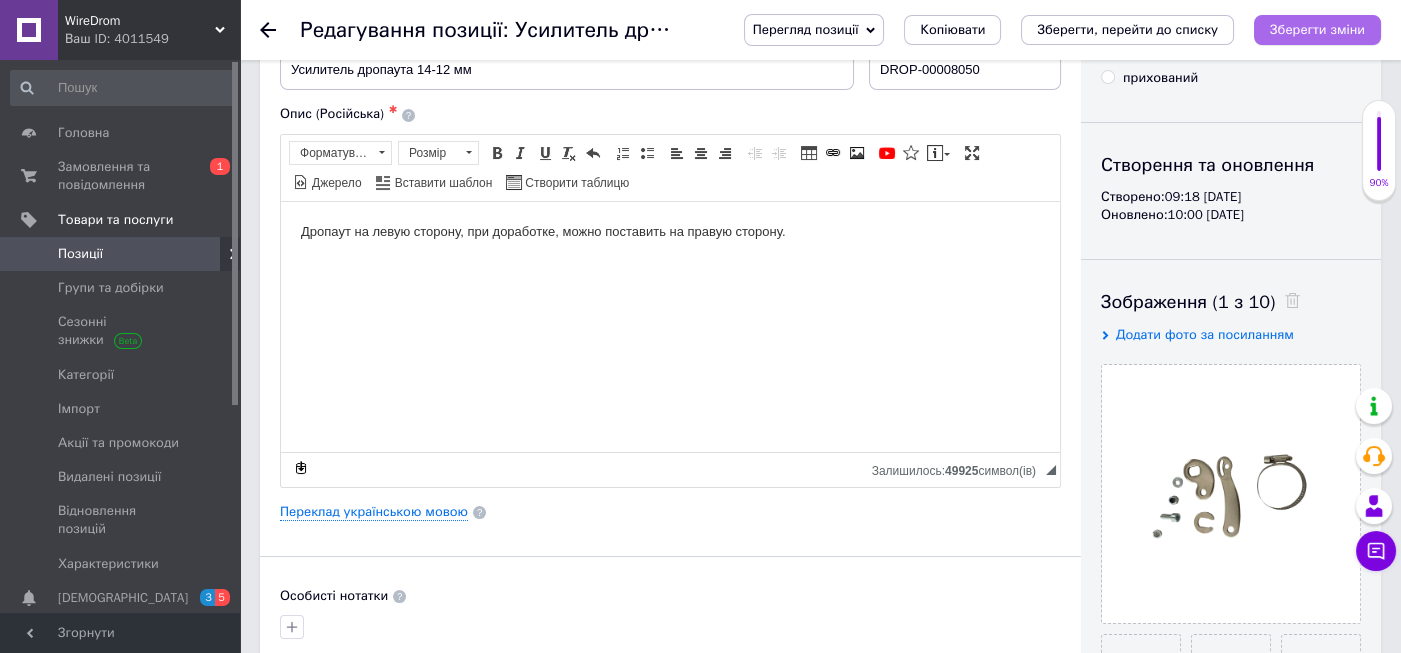 click on "Зберегти зміни" at bounding box center [1317, 29] 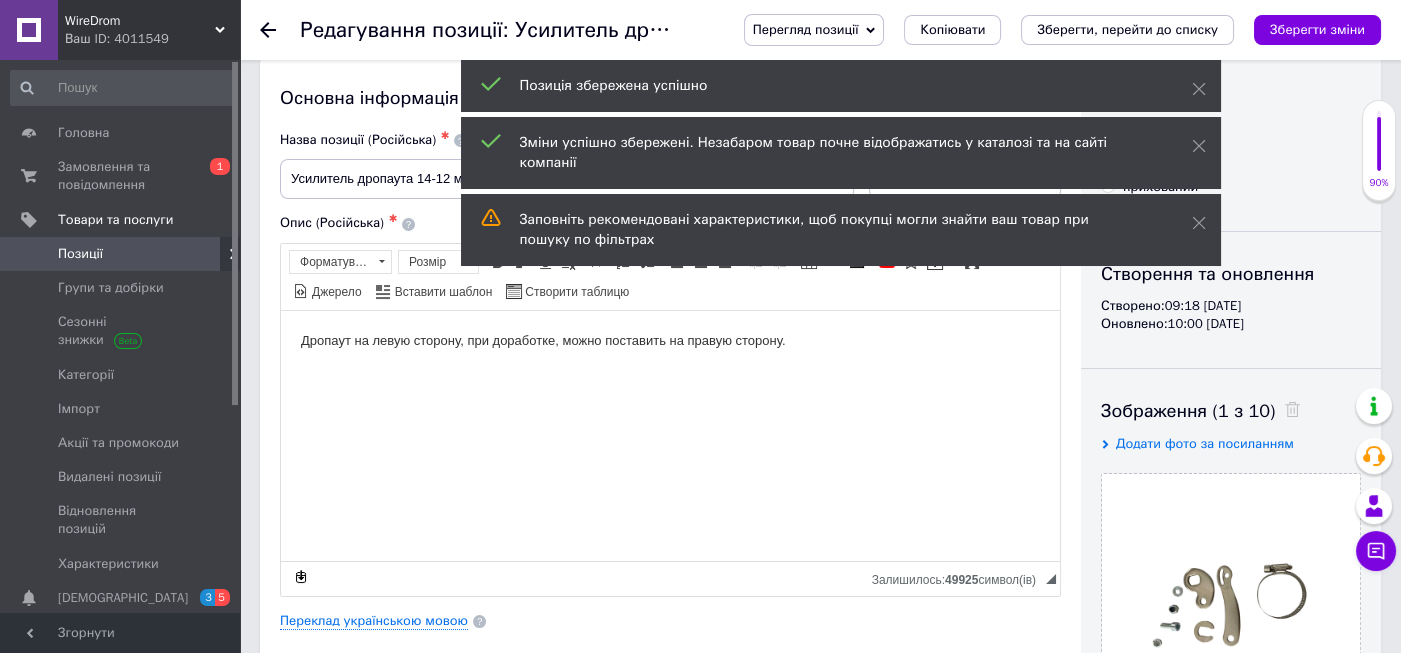 scroll, scrollTop: 0, scrollLeft: 0, axis: both 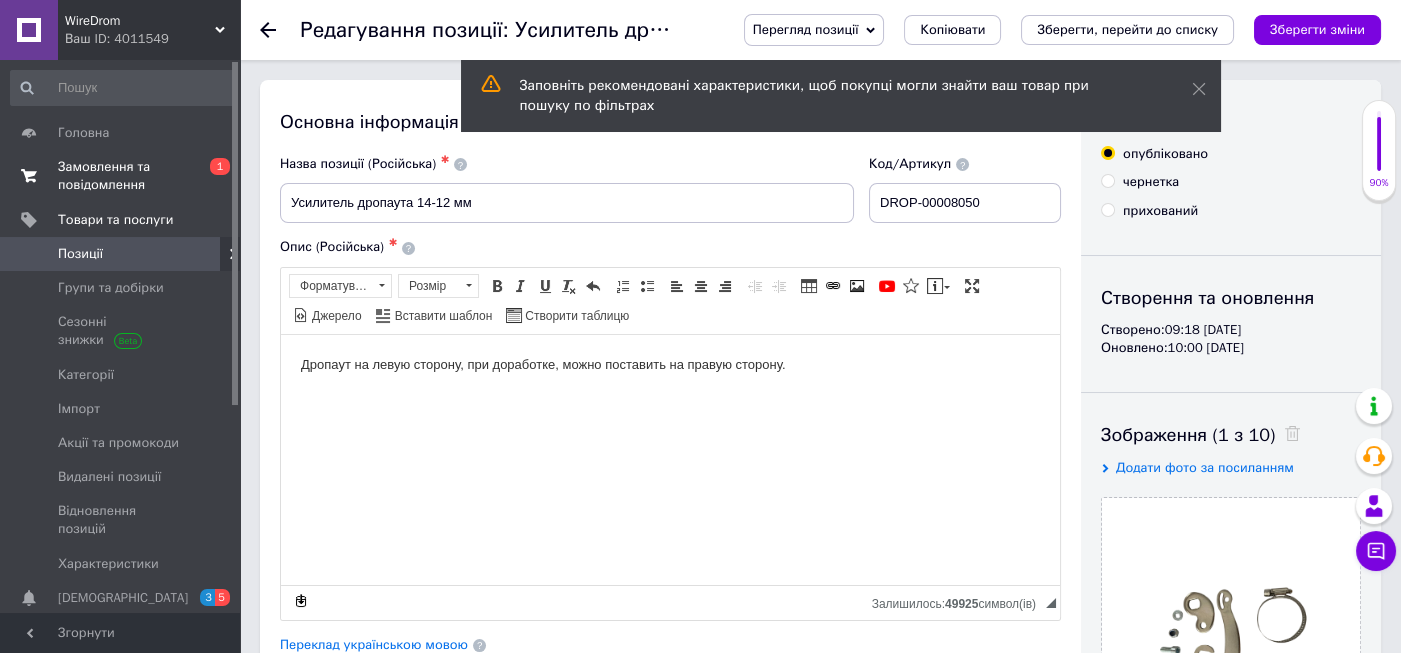 click on "Замовлення та повідомлення" at bounding box center [121, 176] 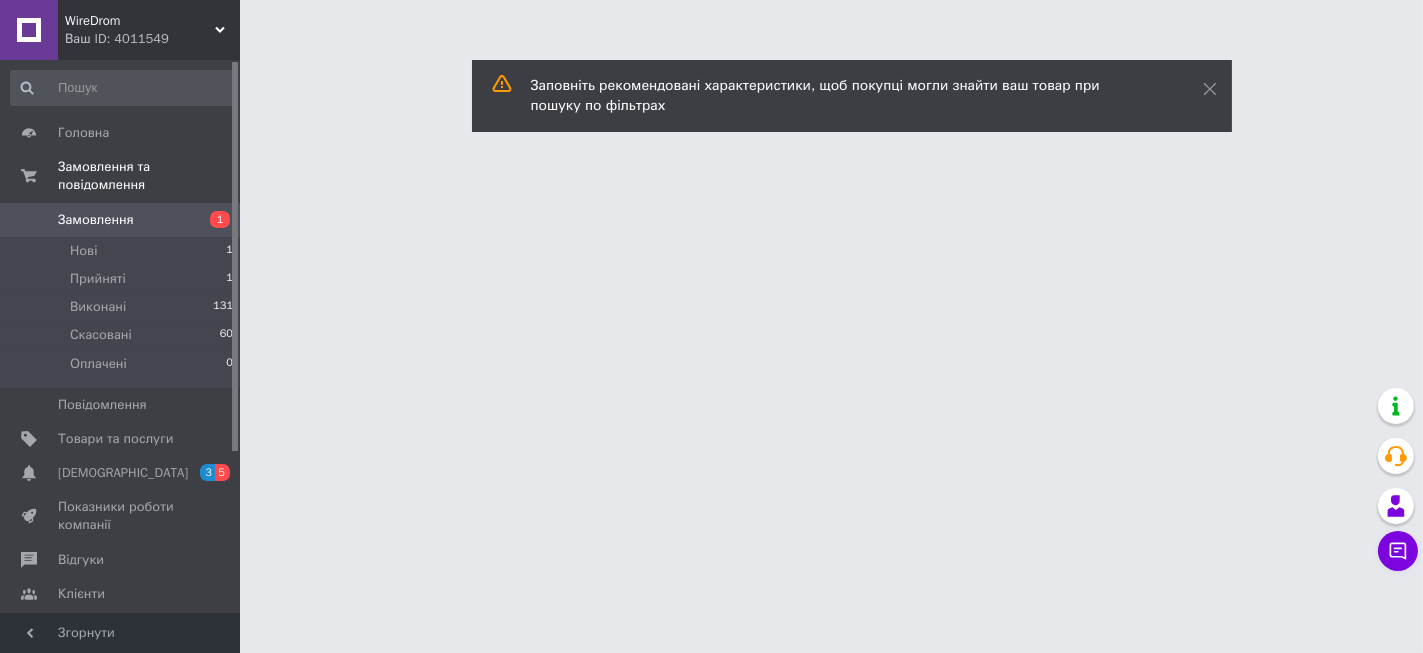click on "Замовлення" at bounding box center [96, 220] 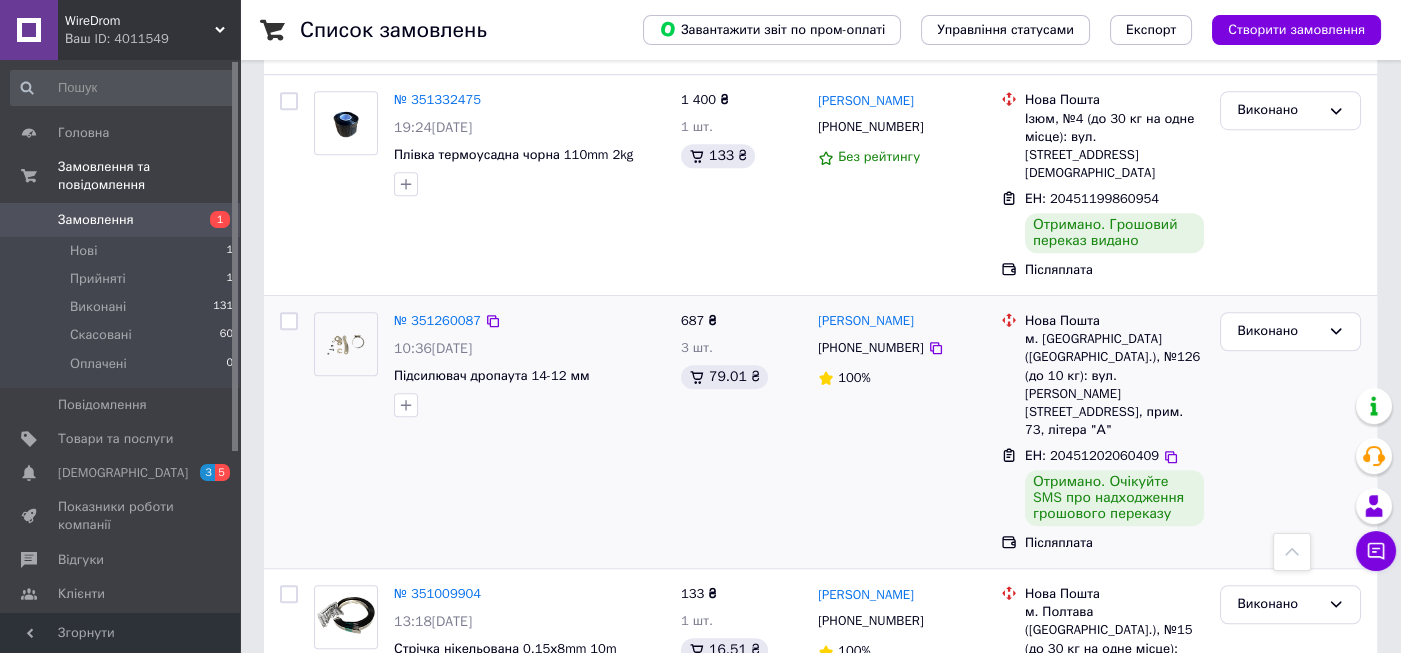 scroll, scrollTop: 2519, scrollLeft: 0, axis: vertical 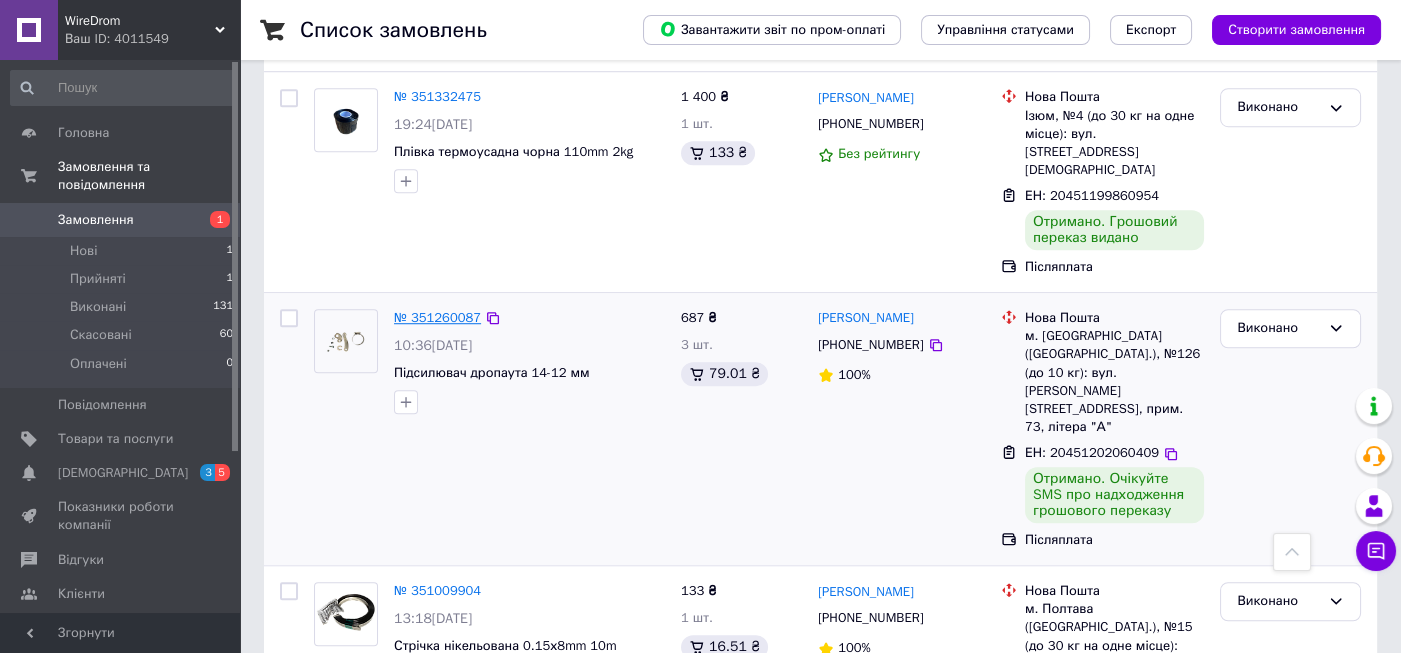 click on "№ 351260087" at bounding box center (437, 317) 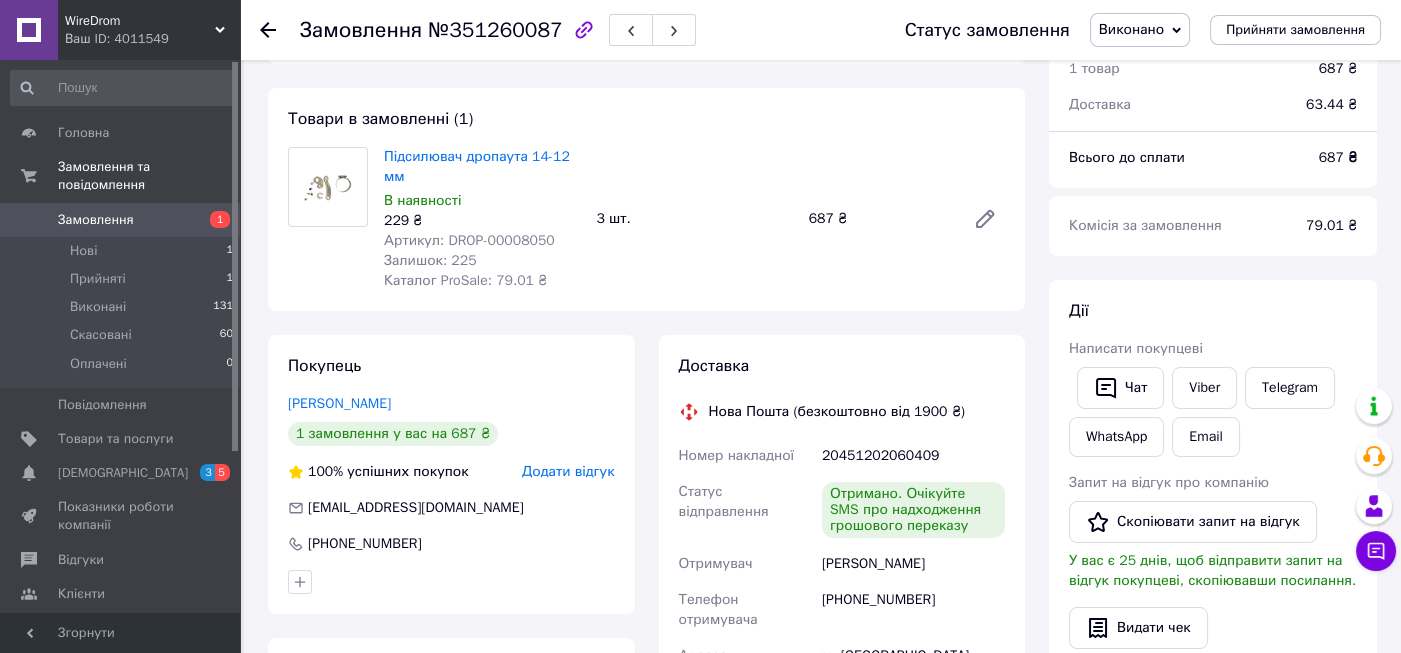 scroll, scrollTop: 0, scrollLeft: 0, axis: both 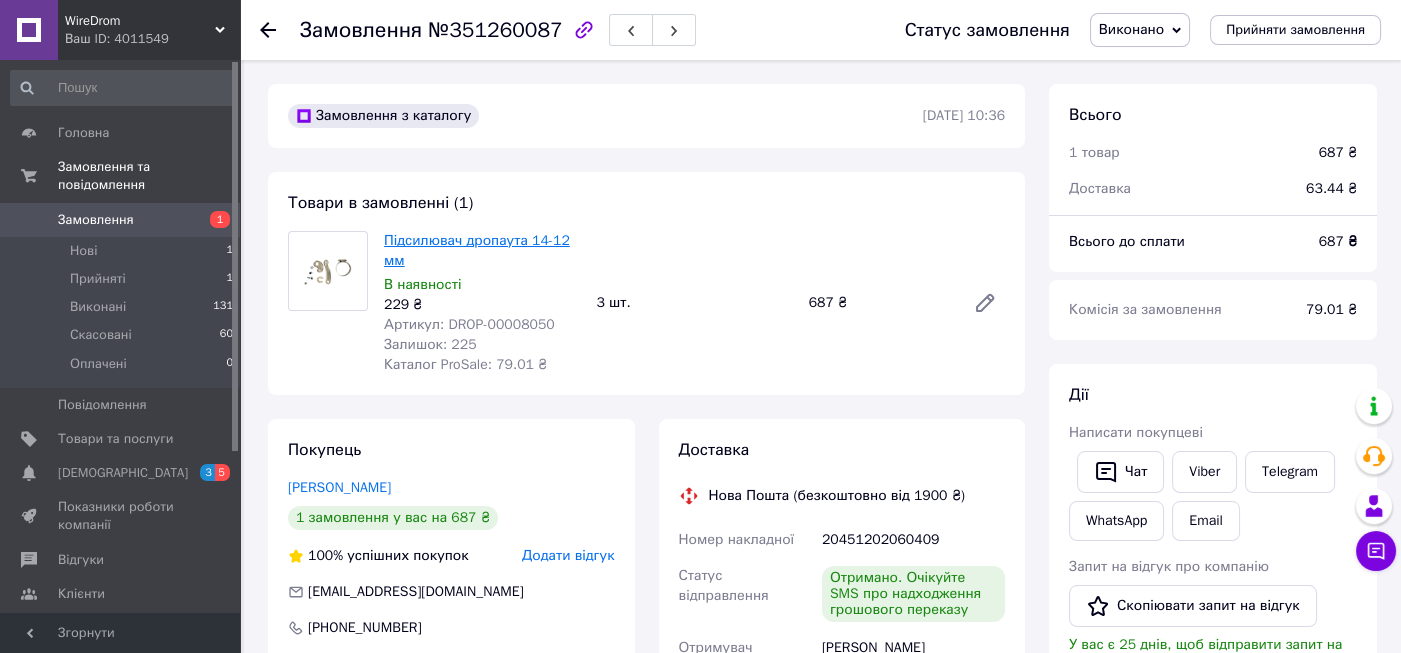 click on "Підсилювач дропаута 14-12 мм" at bounding box center [477, 250] 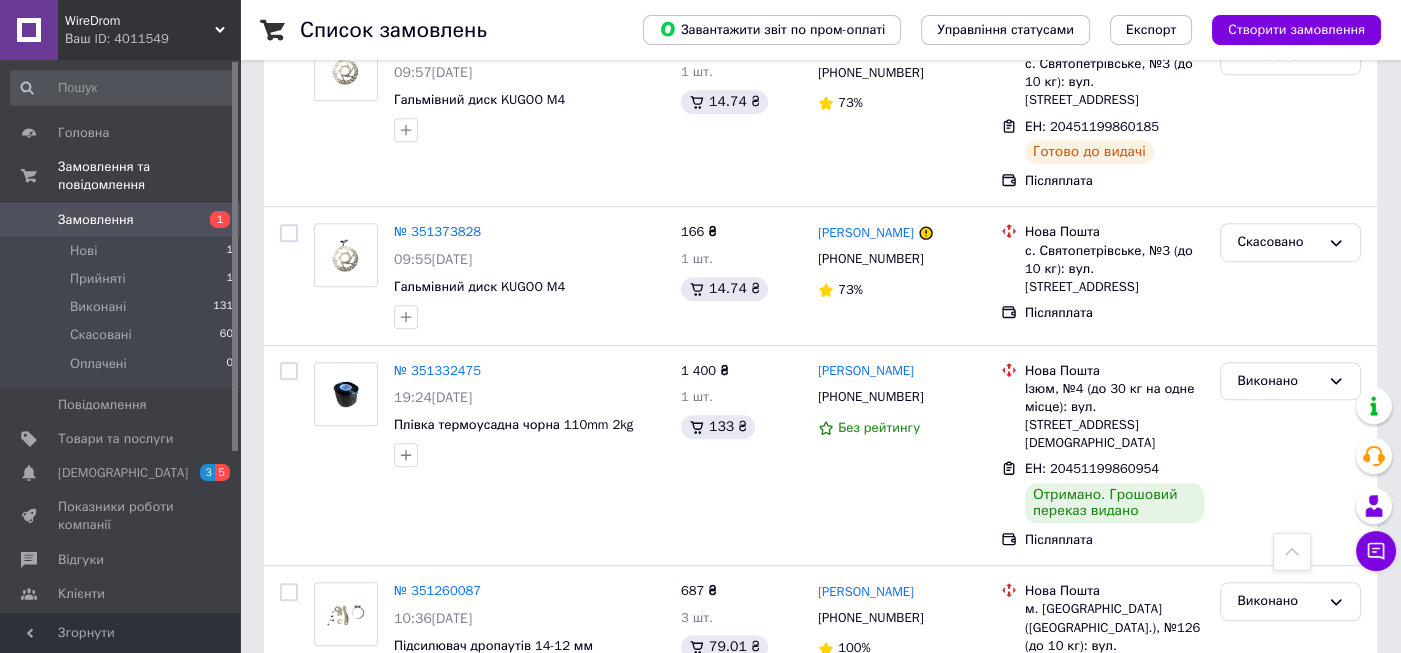 scroll, scrollTop: 2266, scrollLeft: 0, axis: vertical 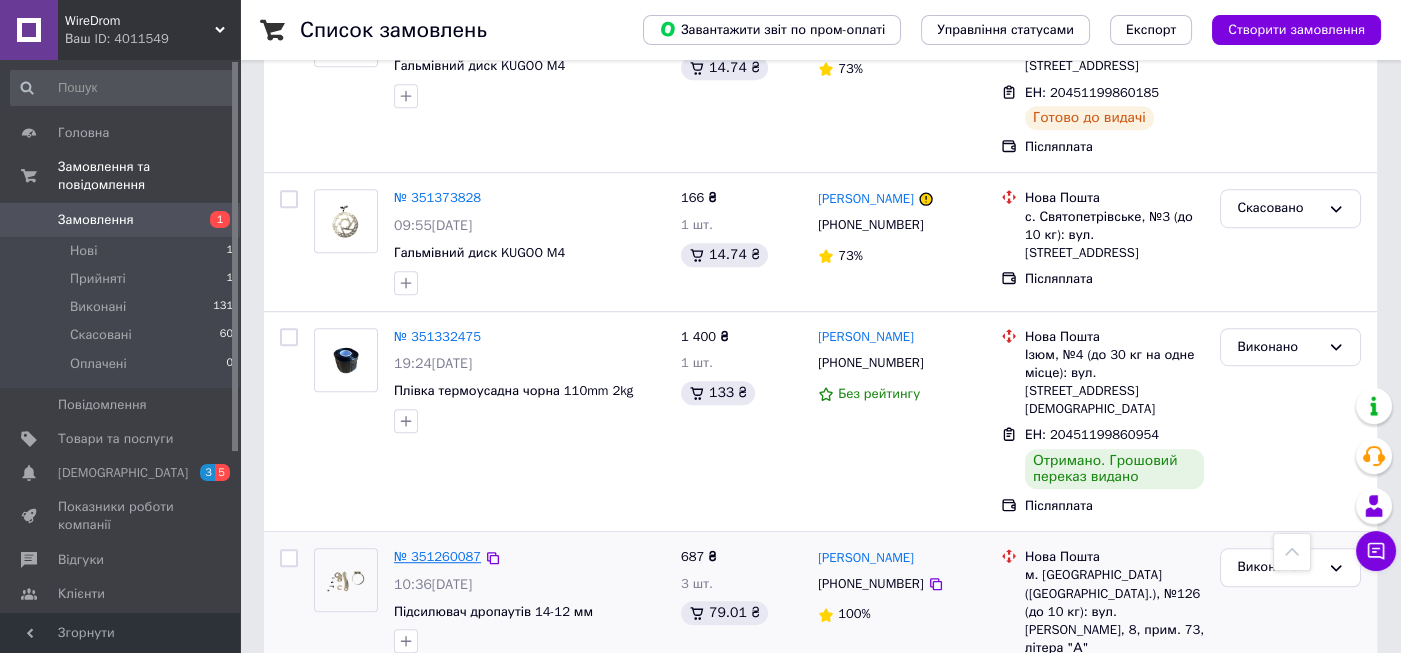 click on "№ 351260087" at bounding box center (437, 556) 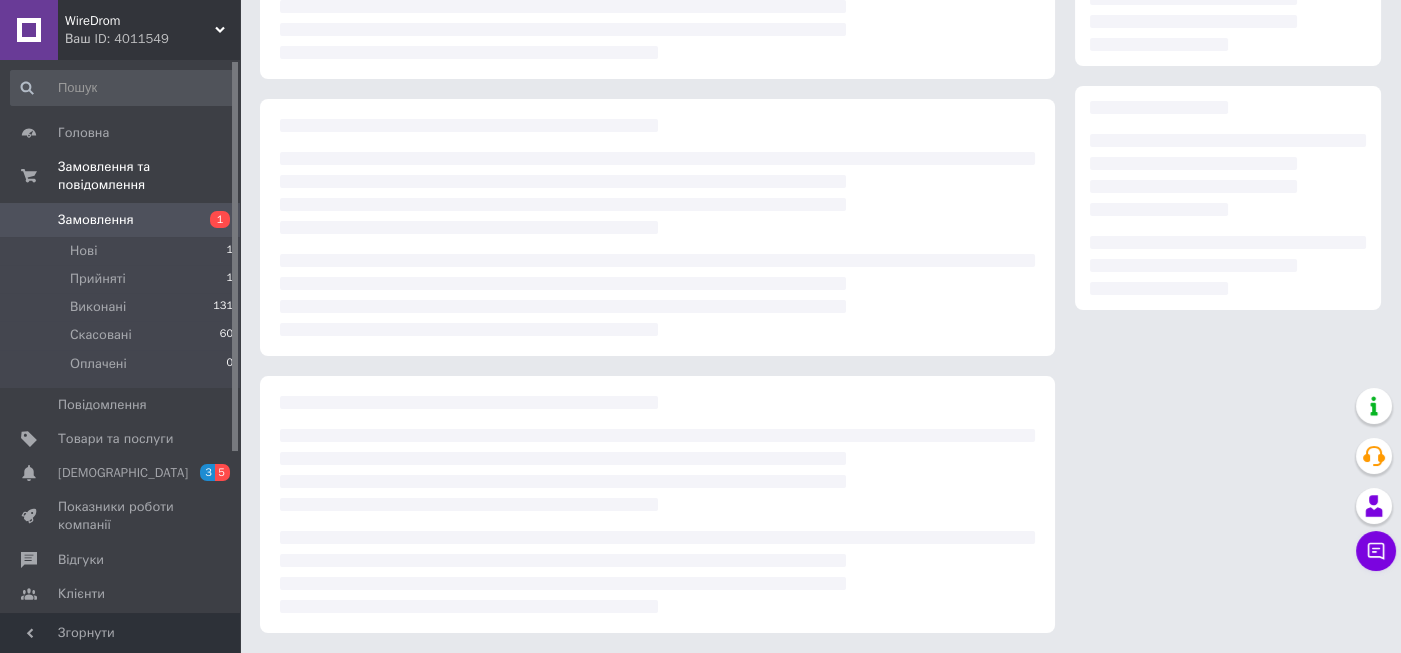 scroll, scrollTop: 0, scrollLeft: 0, axis: both 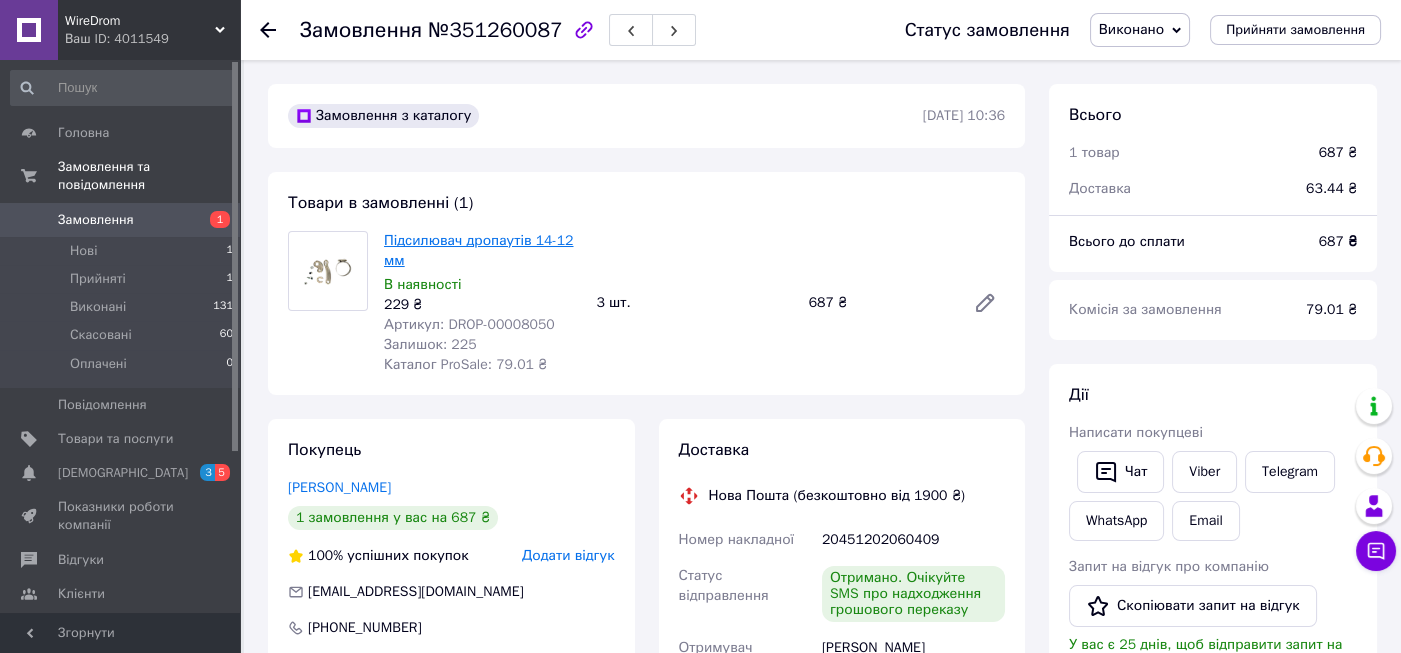 click on "Підсилювач дропаутів 14-12 мм" at bounding box center [478, 250] 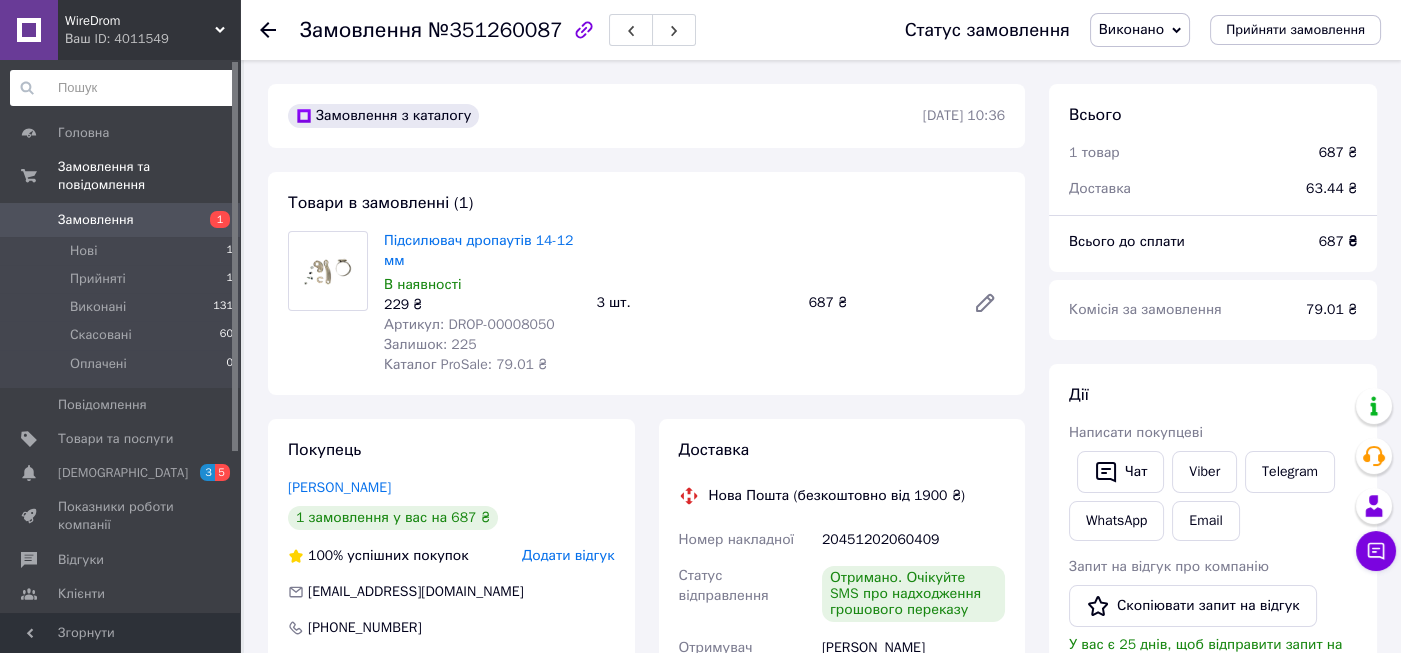 click at bounding box center (122, 88) 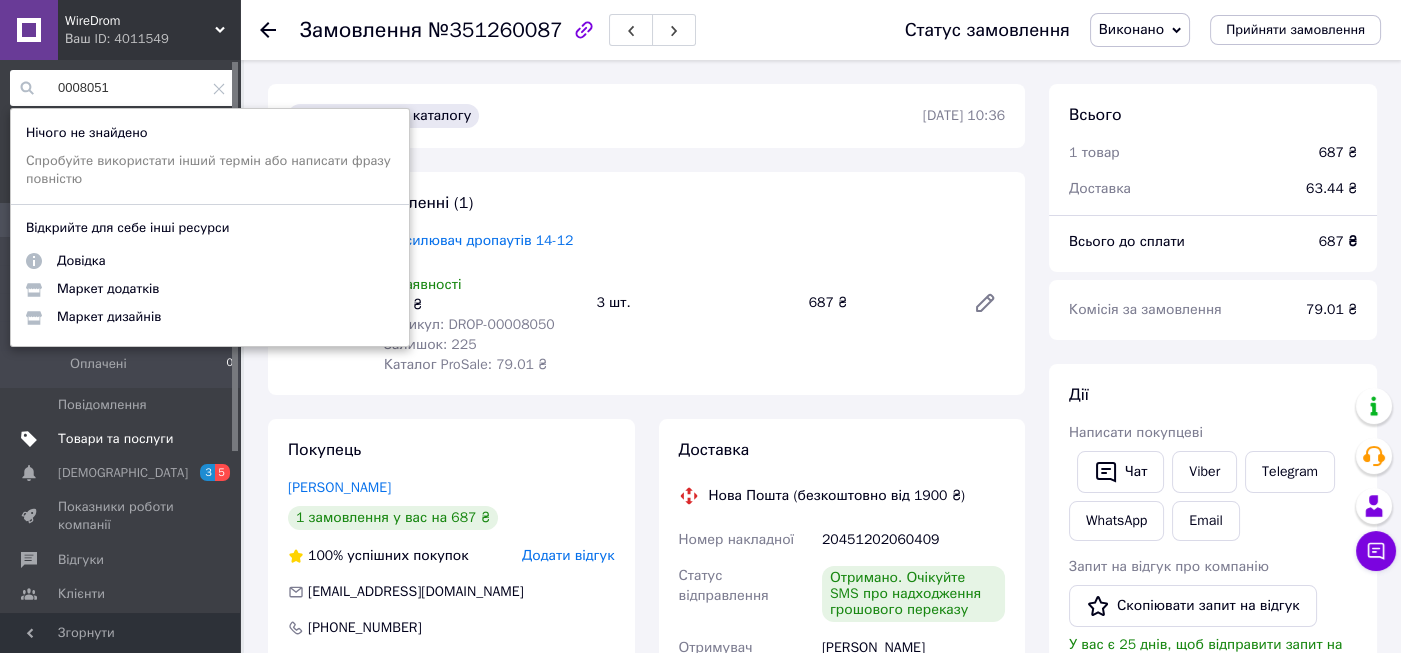 type on "0008051" 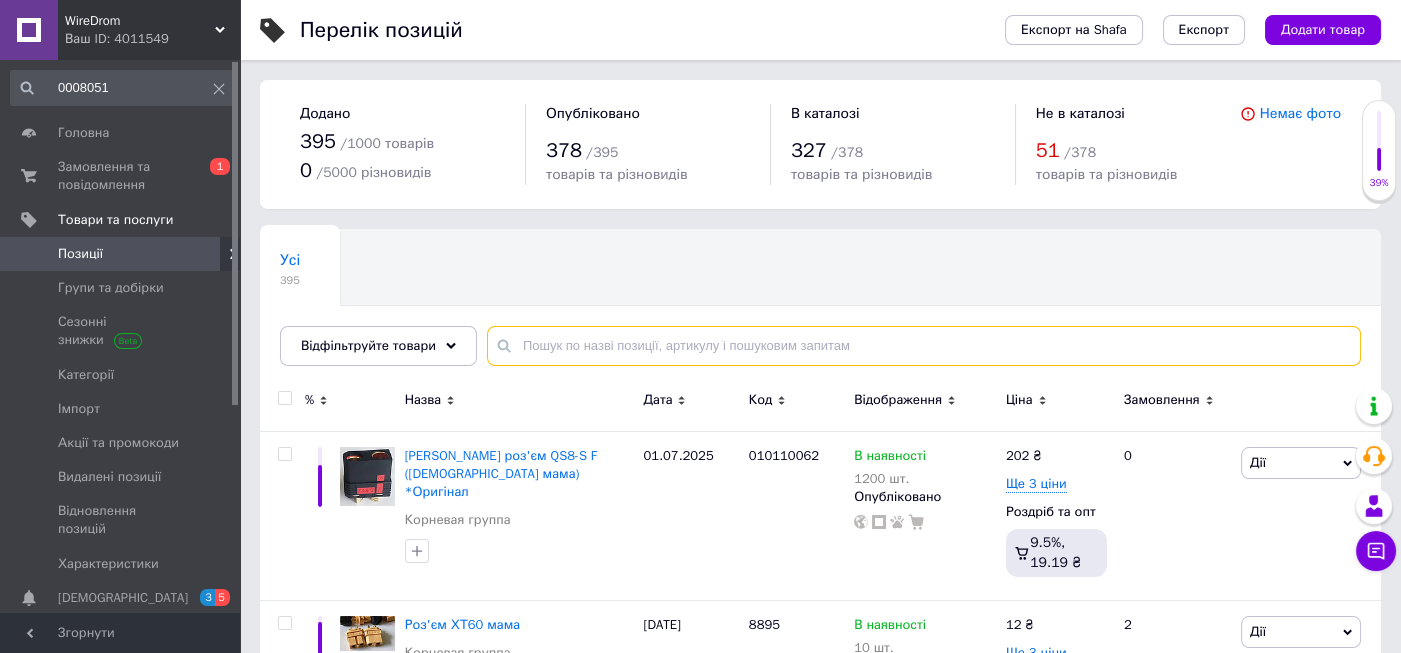 click at bounding box center [924, 346] 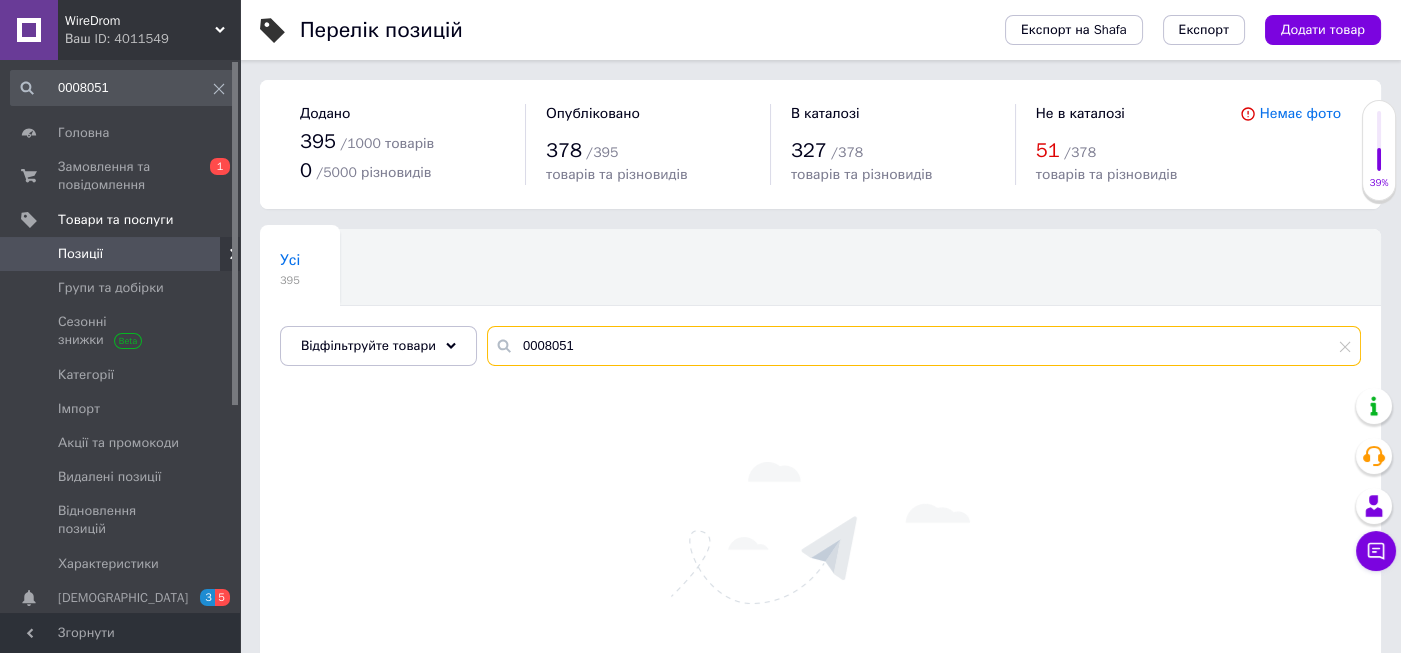 click on "0008051" at bounding box center (924, 346) 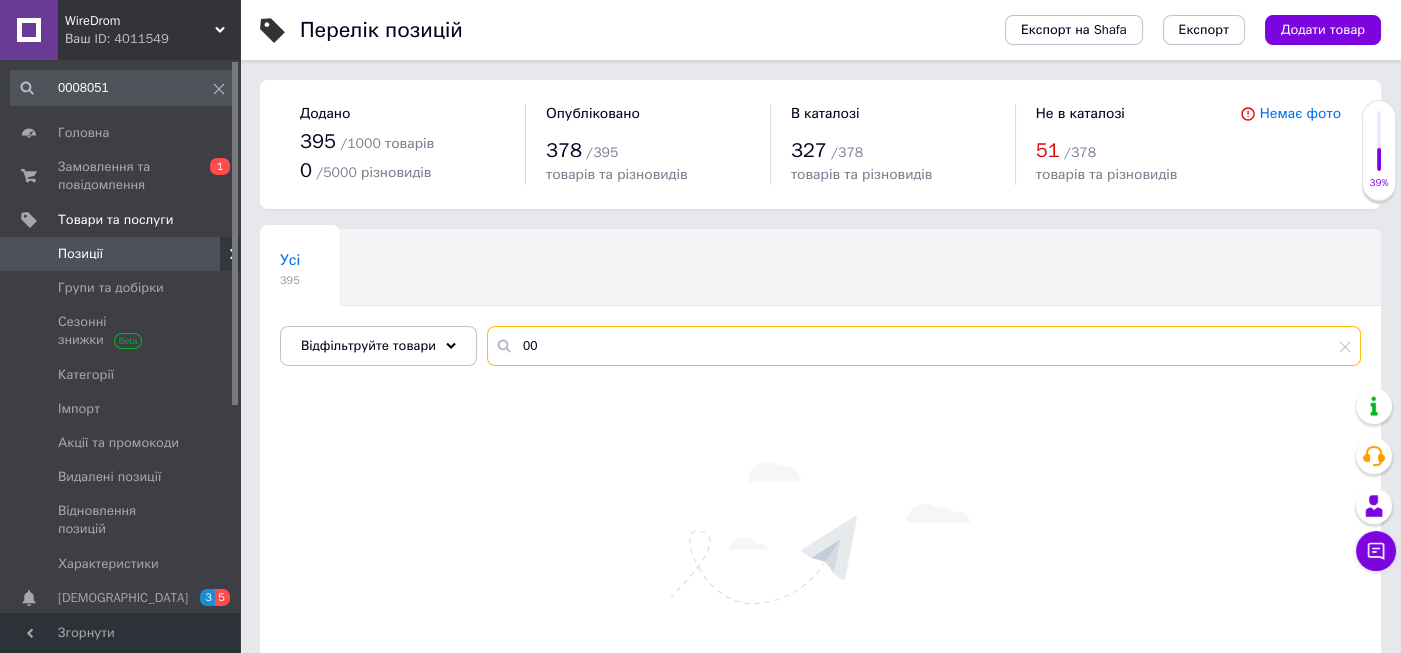 type on "0" 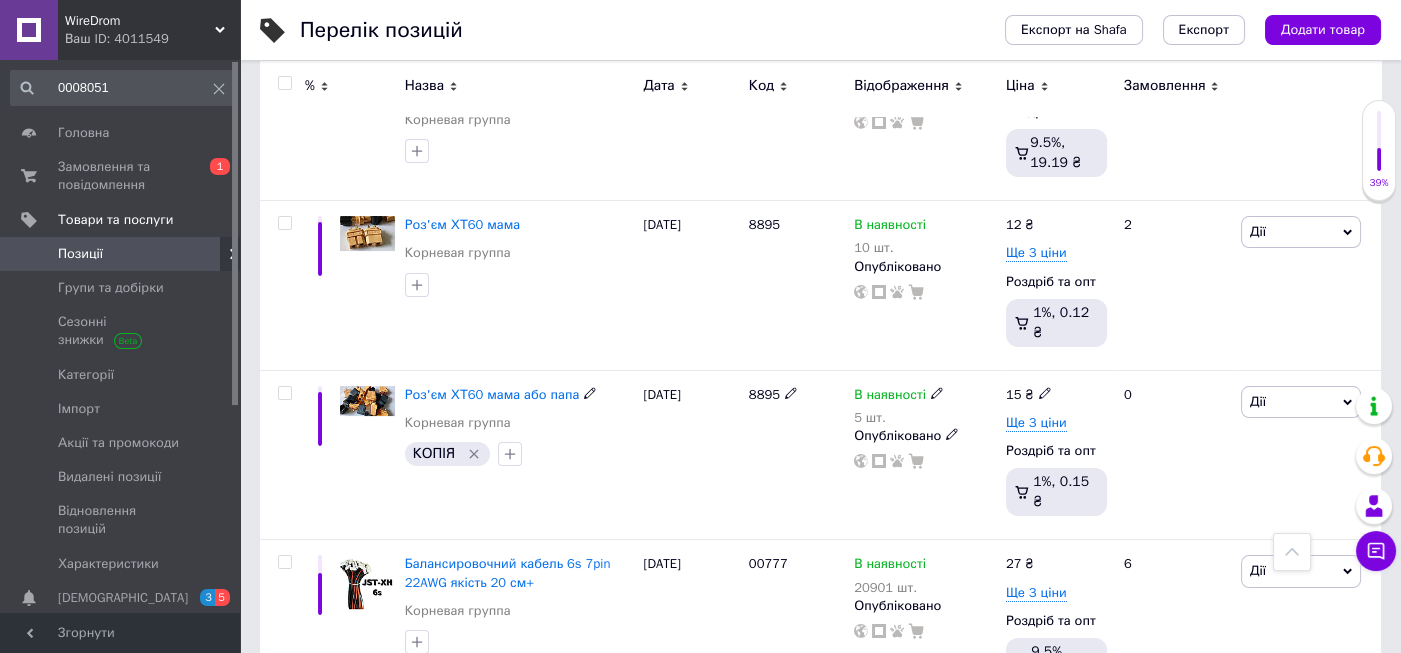 scroll, scrollTop: 0, scrollLeft: 0, axis: both 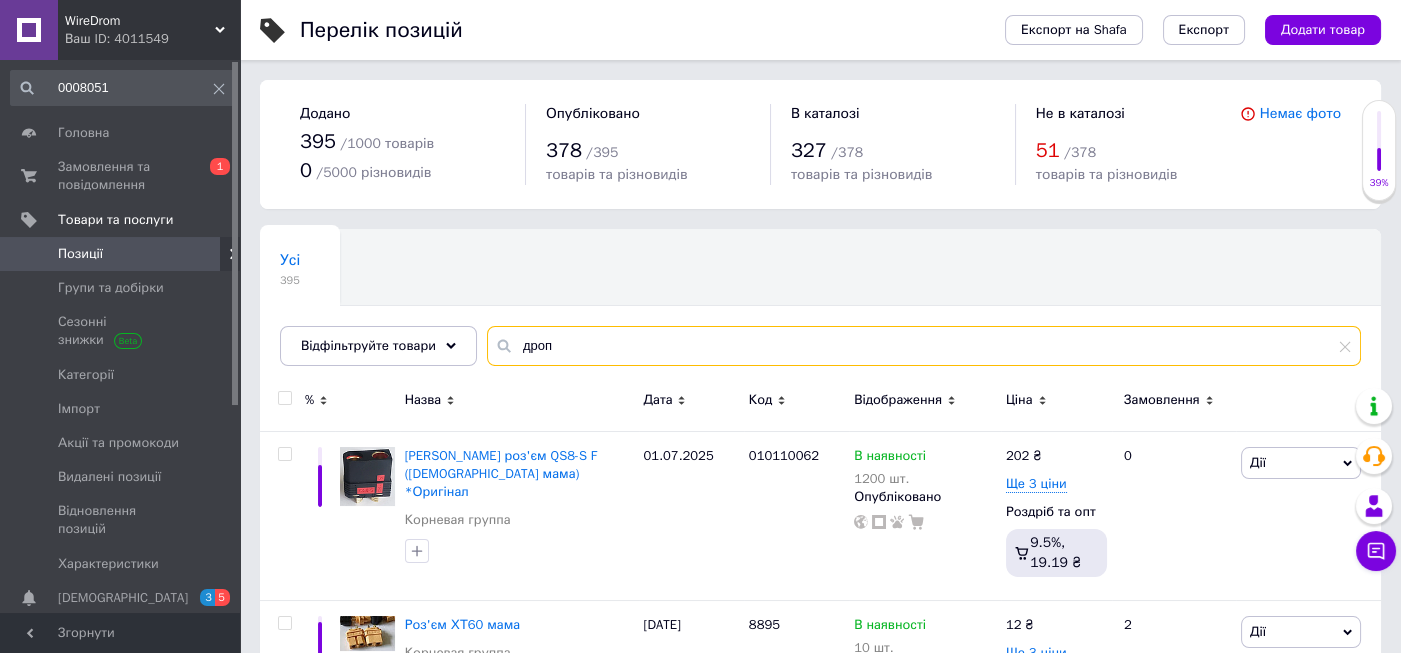 click on "дроп" at bounding box center [924, 346] 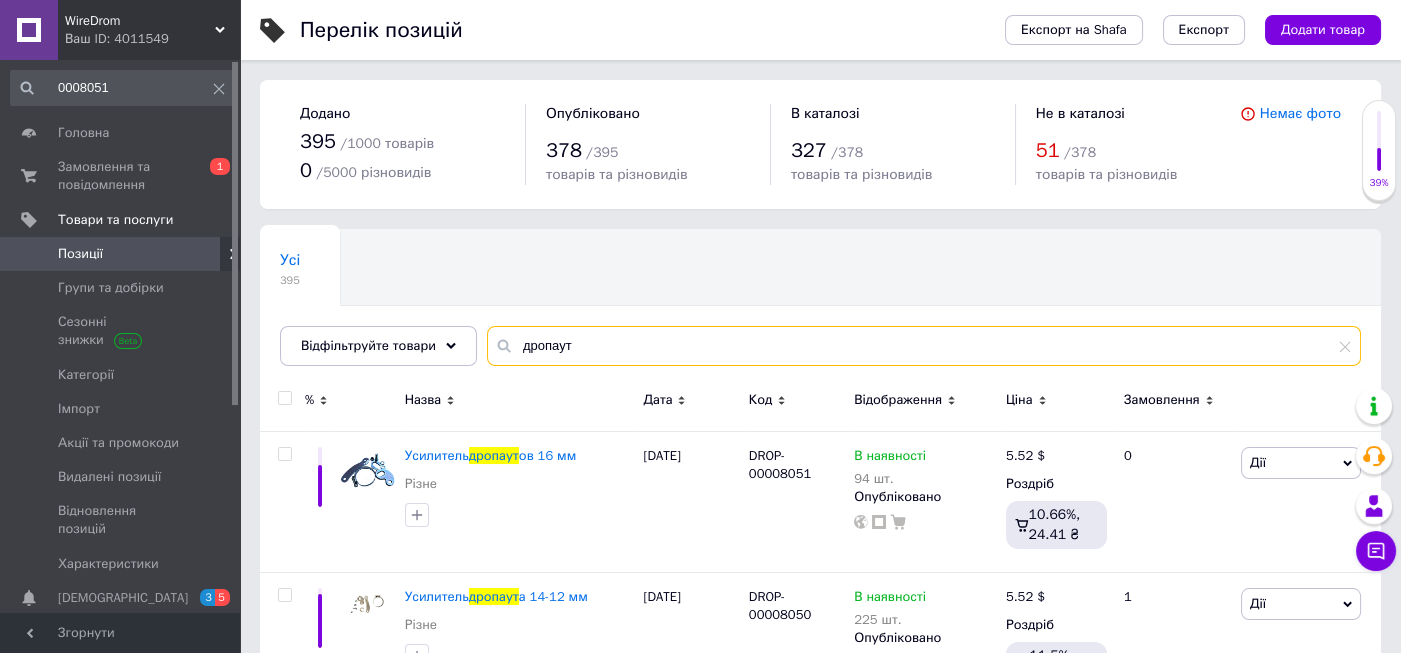 scroll, scrollTop: 72, scrollLeft: 0, axis: vertical 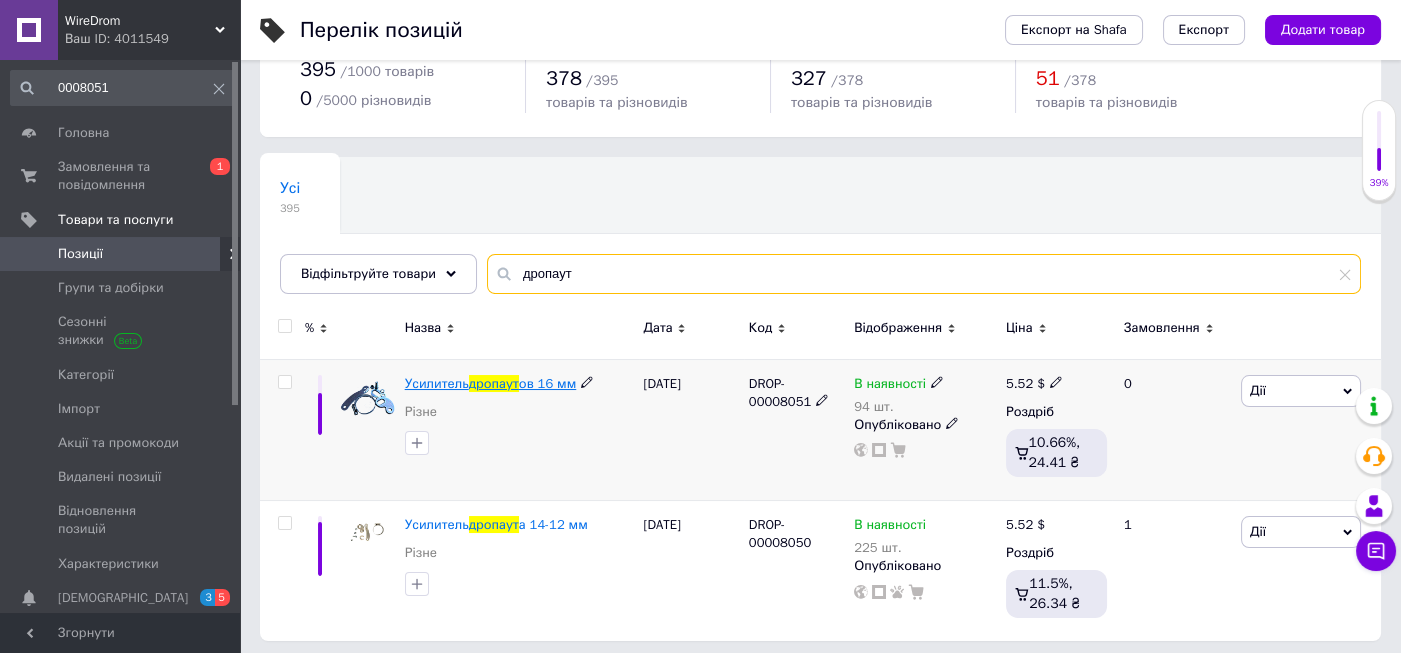 type on "дропаут" 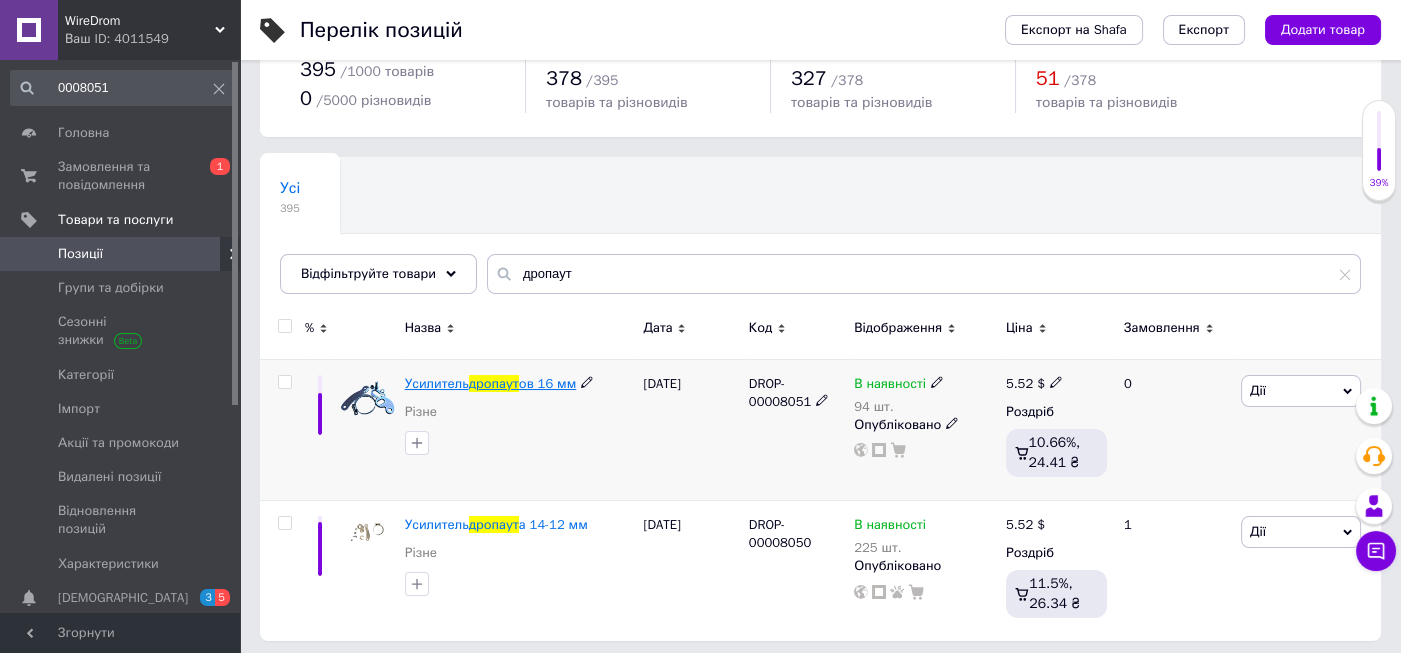 click on "дропаут" at bounding box center (494, 383) 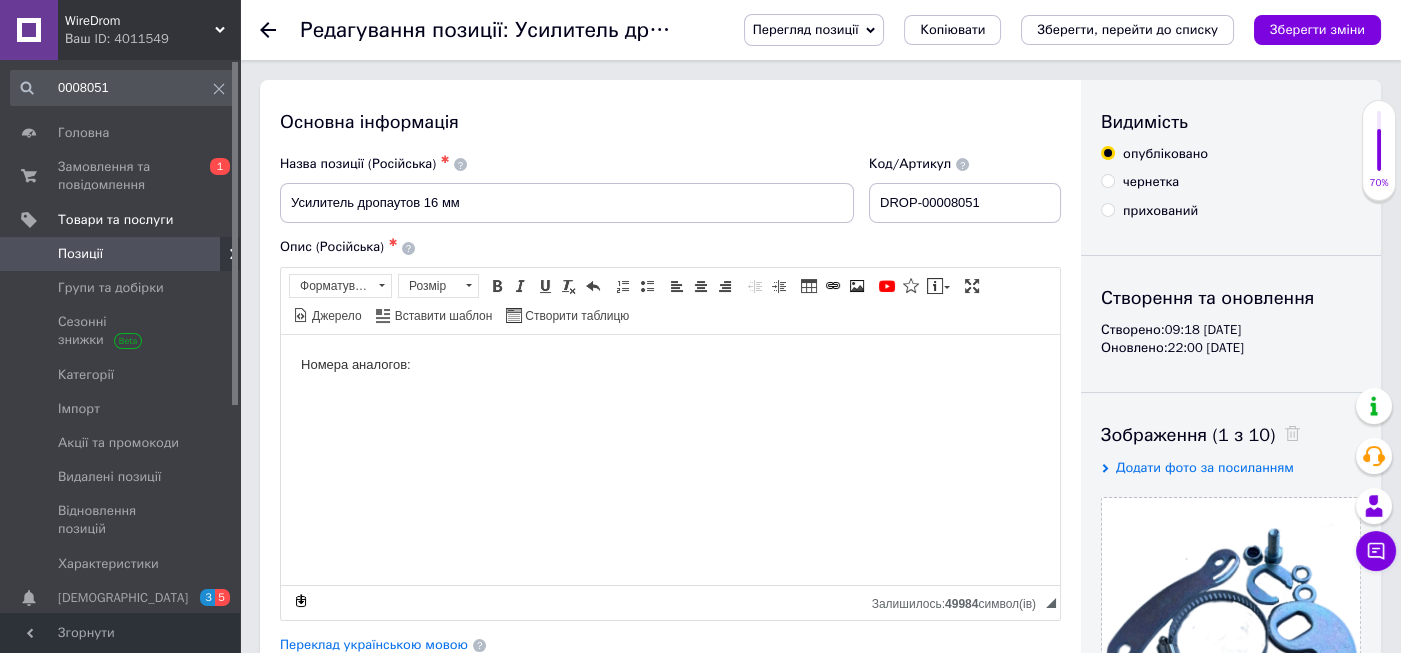 scroll, scrollTop: 0, scrollLeft: 0, axis: both 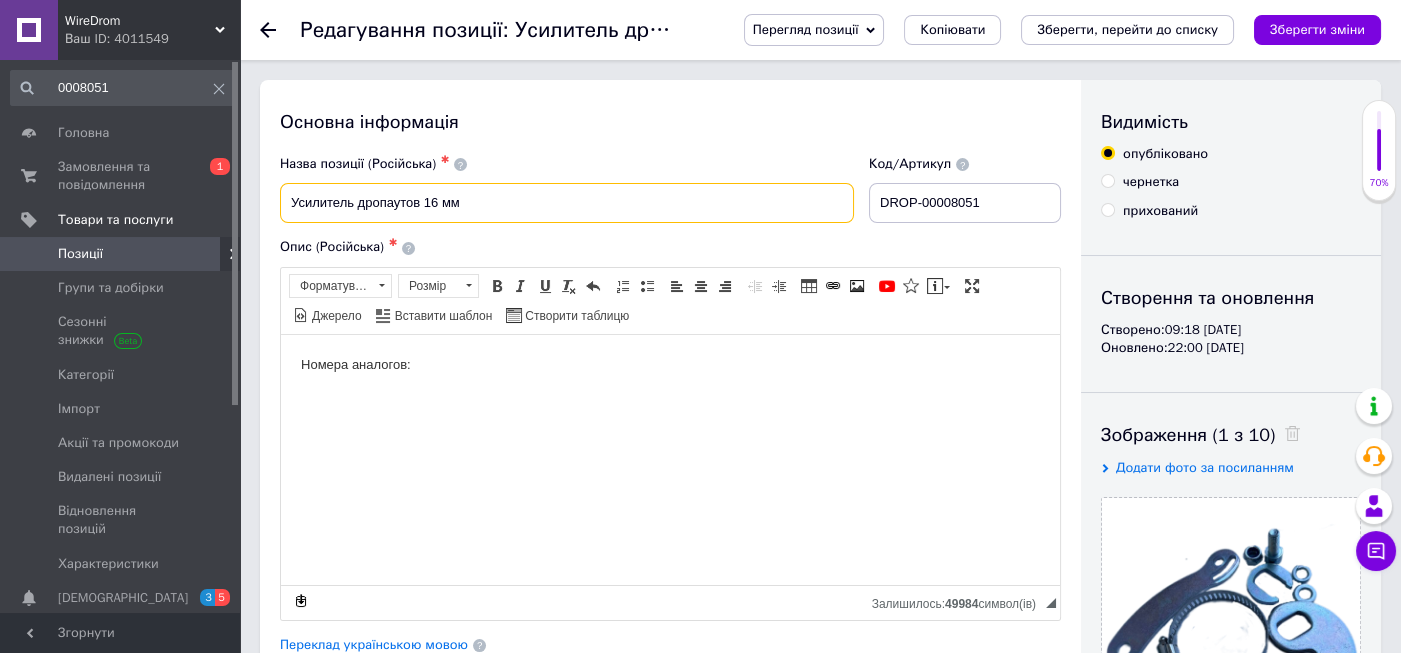 click on "Усилитель дропаутов 16 мм" at bounding box center (567, 203) 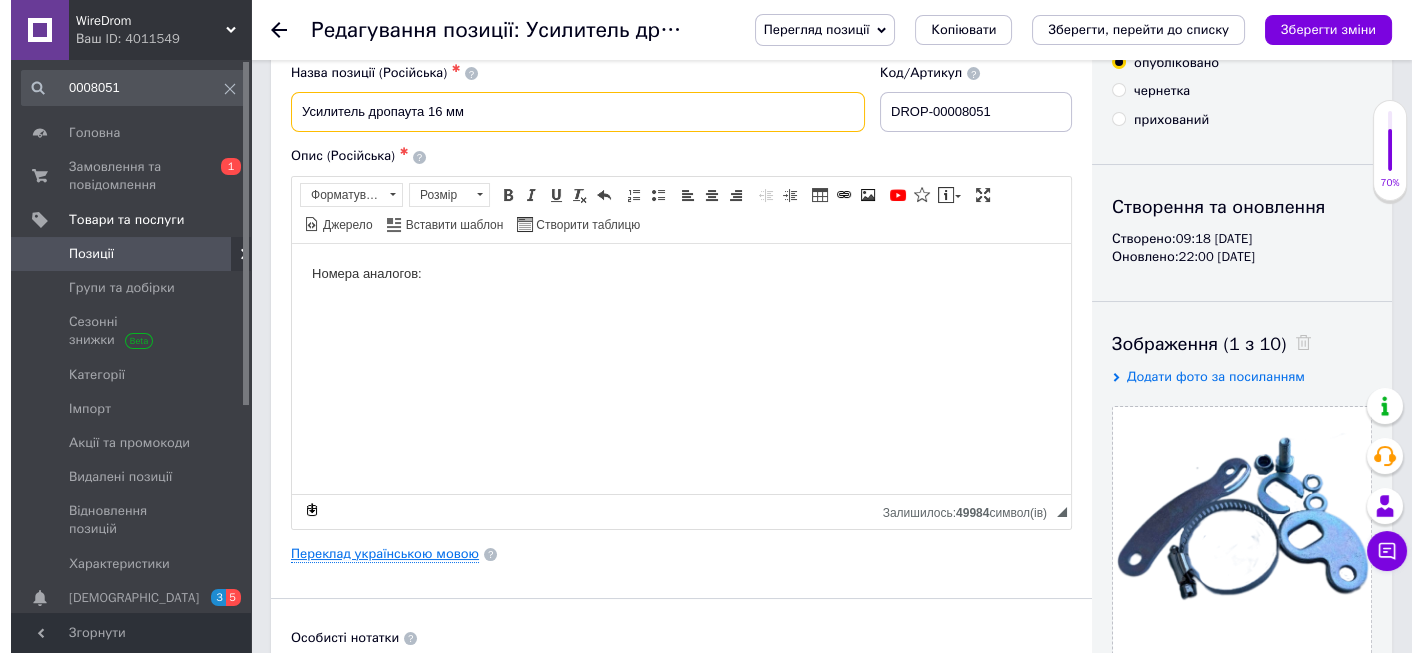 scroll, scrollTop: 133, scrollLeft: 0, axis: vertical 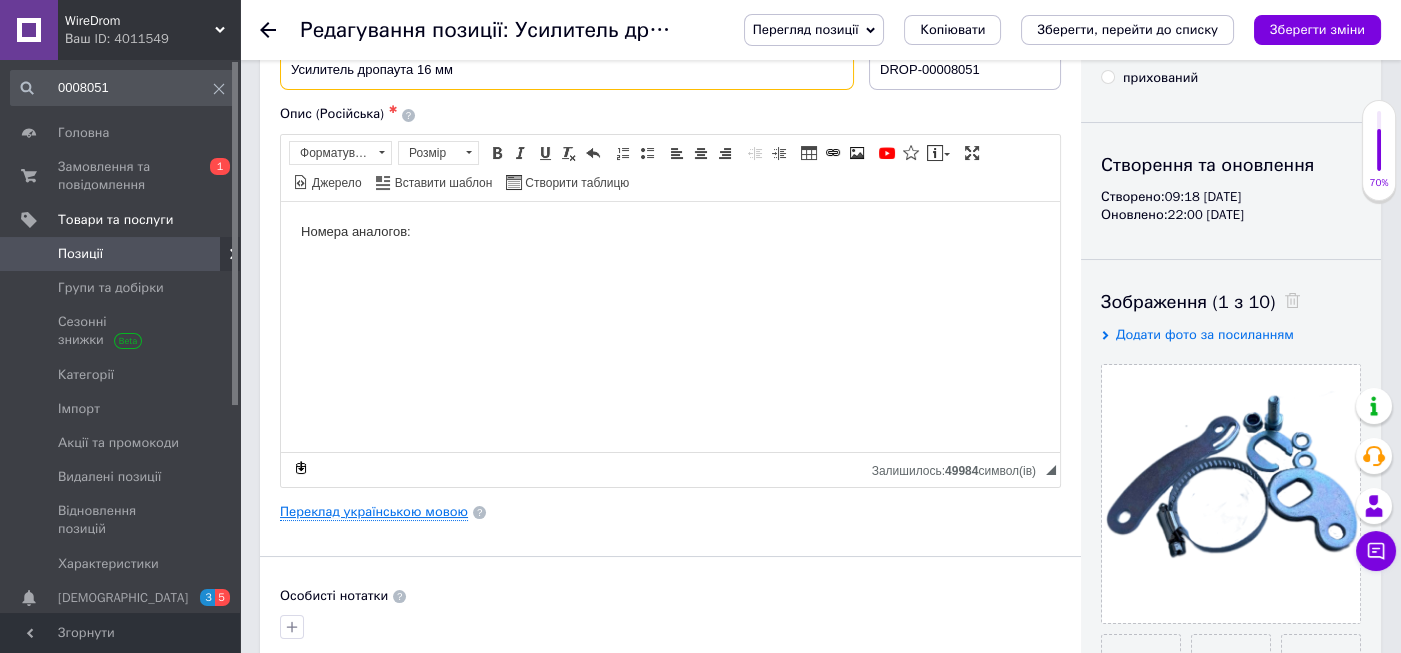 type on "Усилитель дропаута 16 мм" 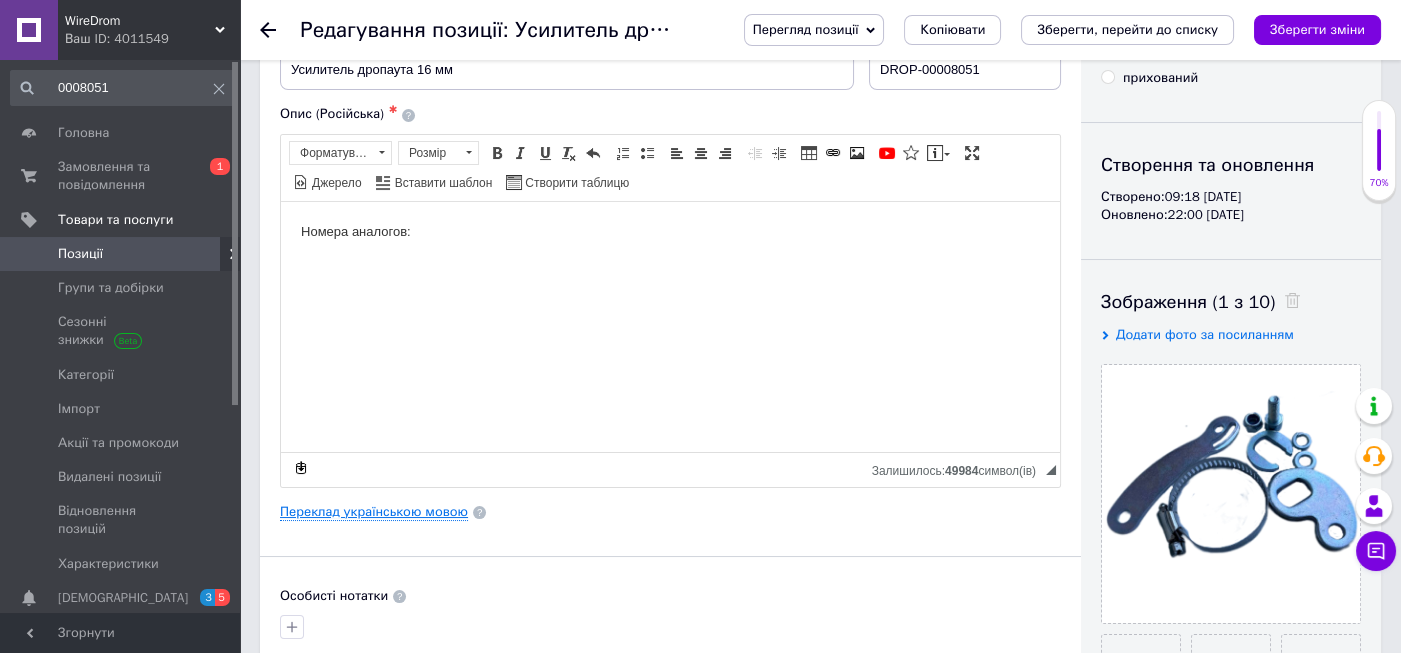 click on "Переклад українською мовою" at bounding box center (374, 512) 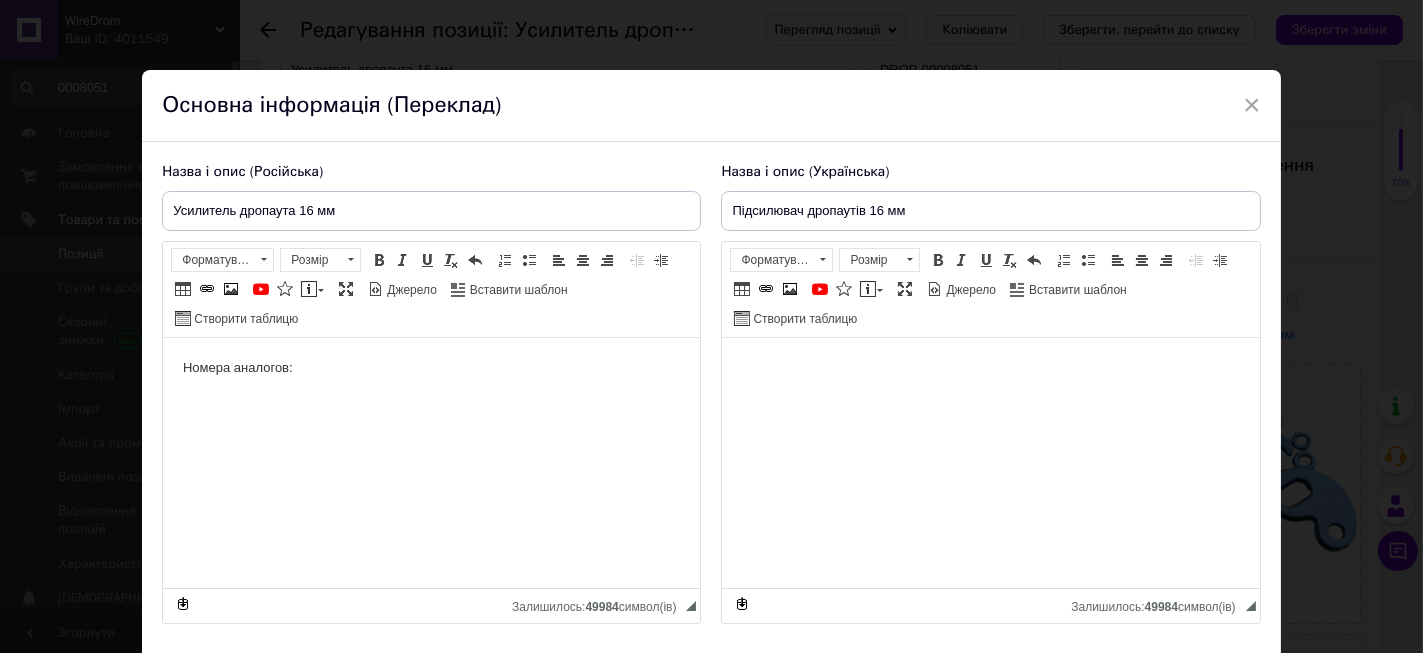 scroll, scrollTop: 0, scrollLeft: 0, axis: both 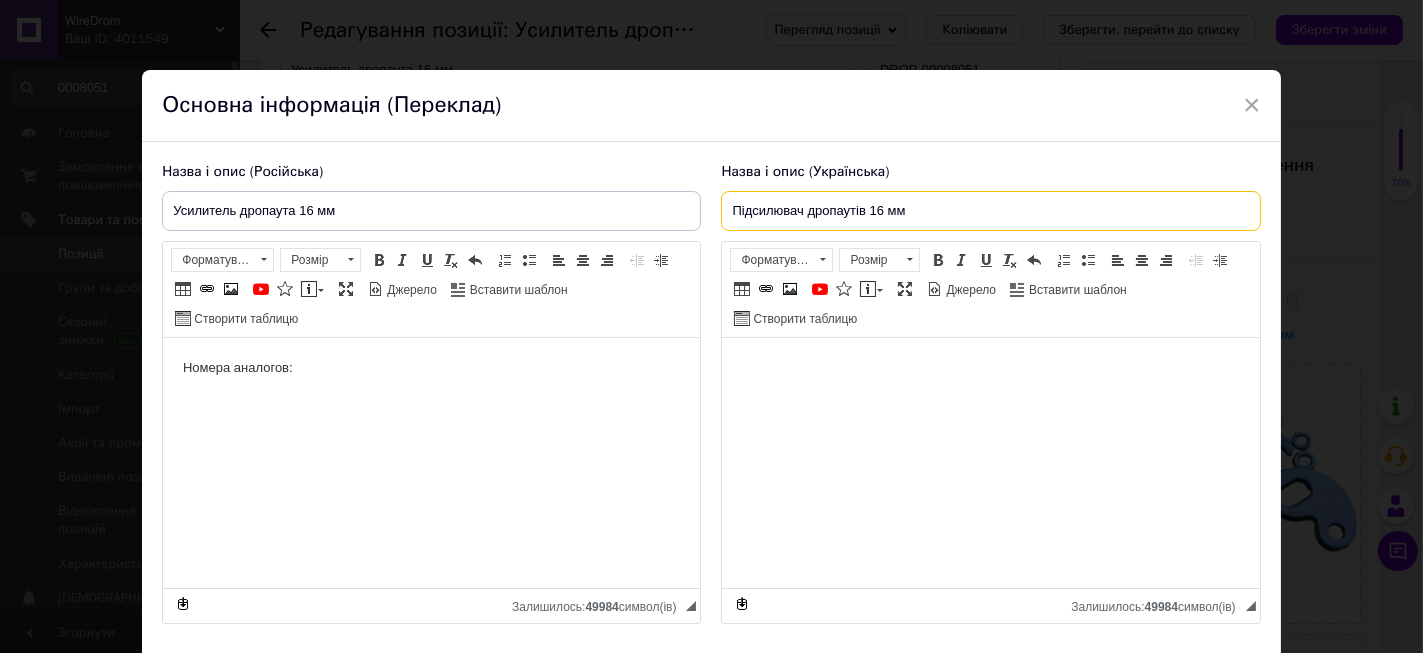 click on "Підсилювач дропаутів 16 мм" at bounding box center (990, 211) 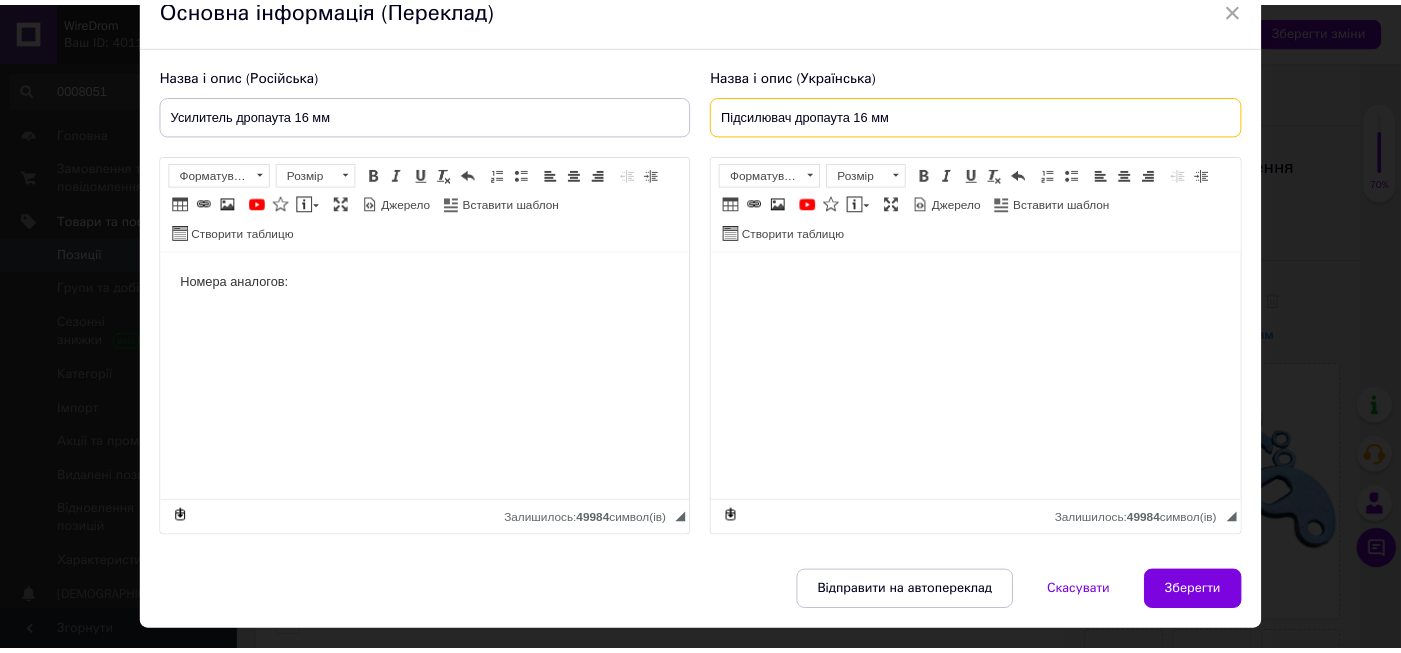 scroll, scrollTop: 145, scrollLeft: 0, axis: vertical 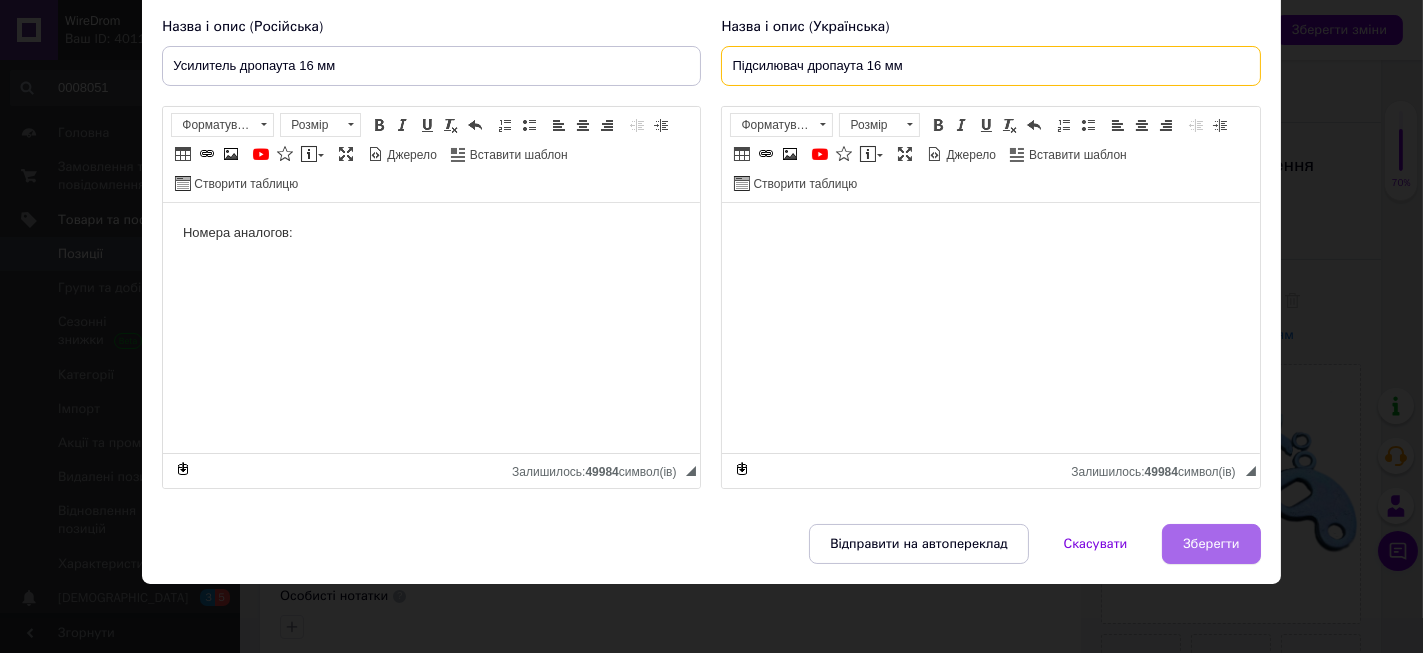 type on "Підсилювач дропаута 16 мм" 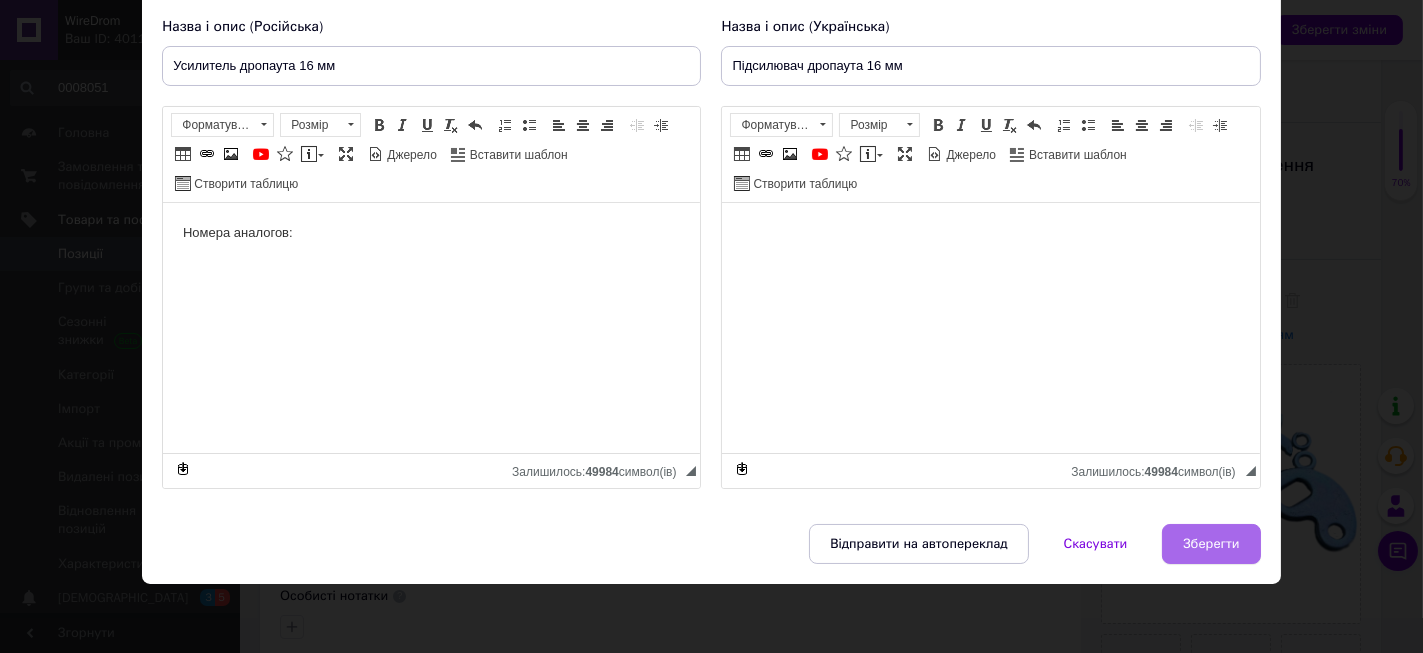 click on "Зберегти" at bounding box center (1211, 544) 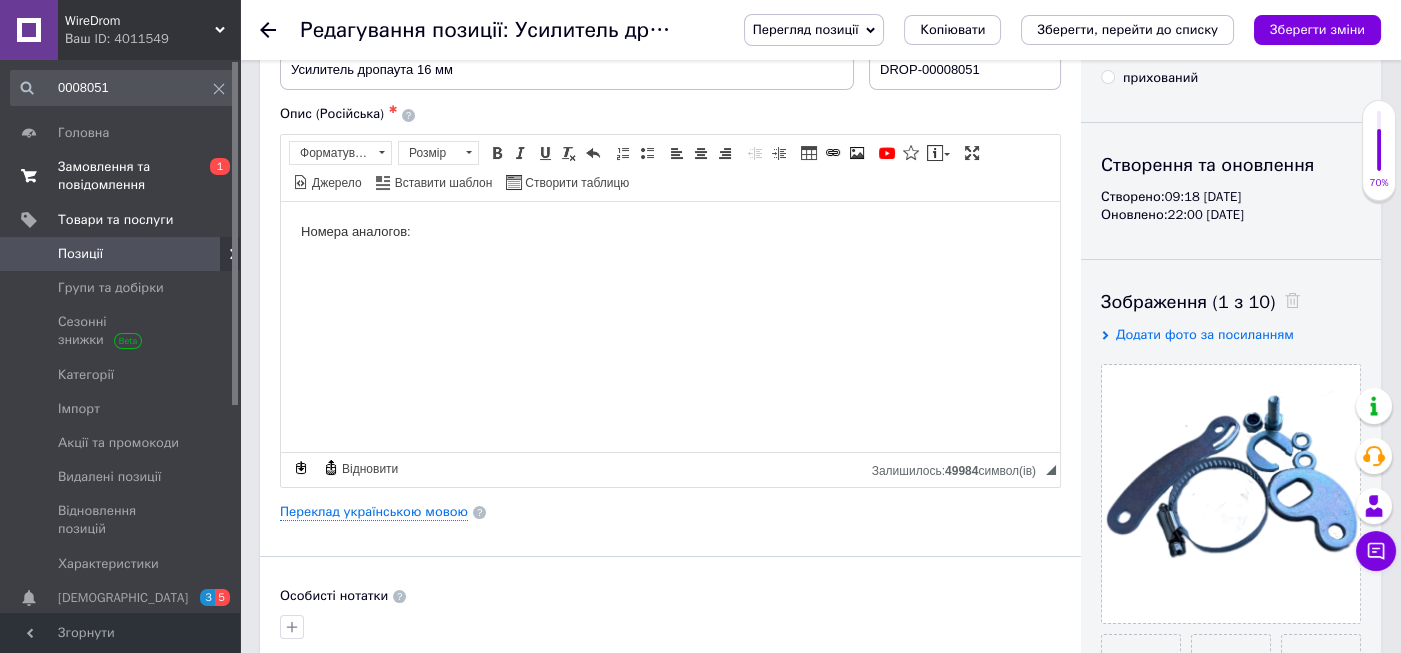 click on "Замовлення та повідомлення" at bounding box center (121, 176) 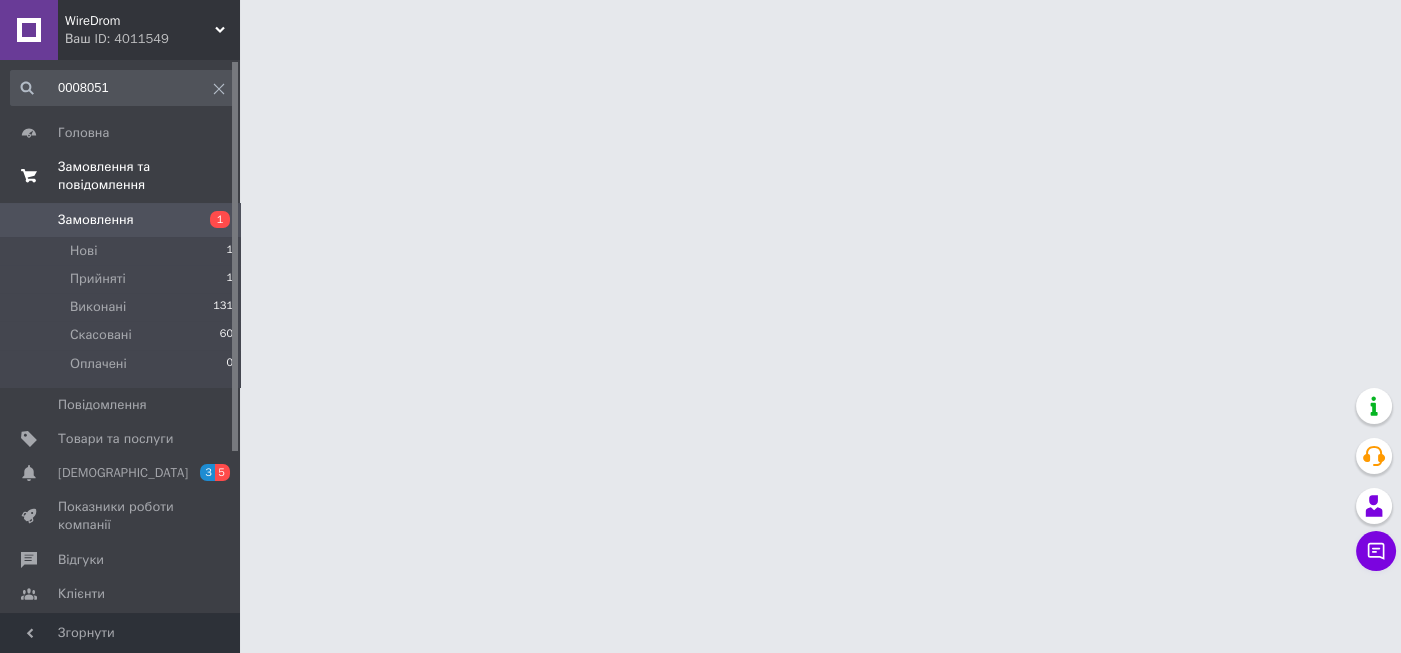 scroll, scrollTop: 0, scrollLeft: 0, axis: both 